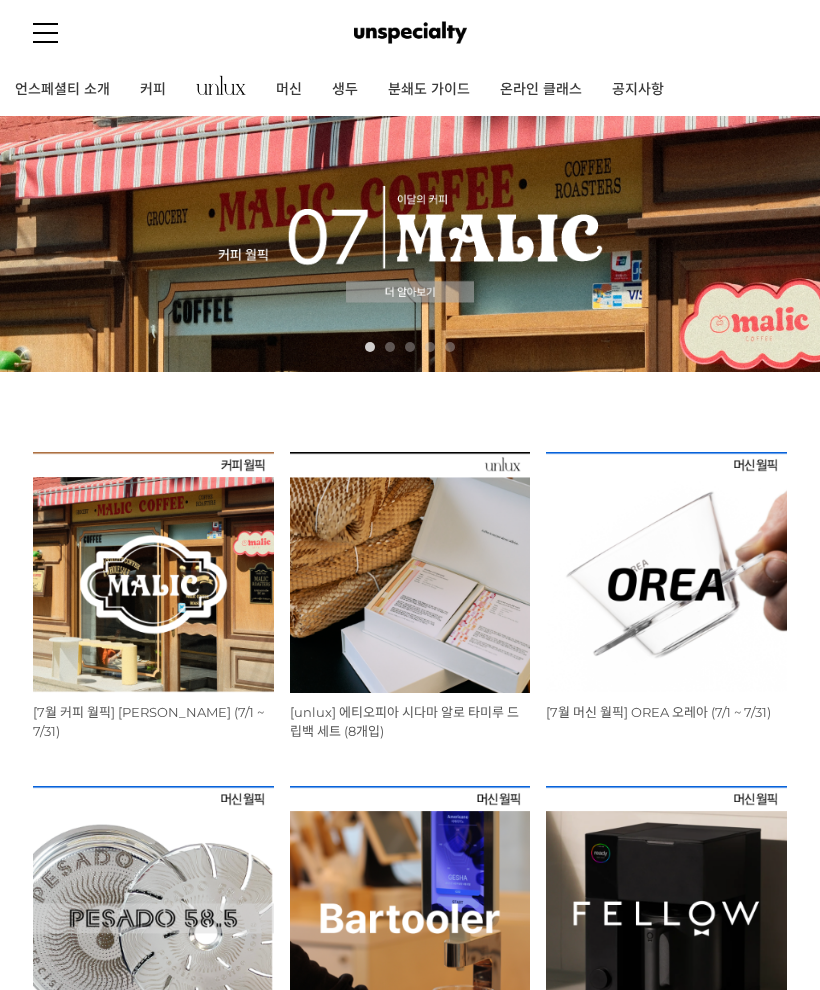 scroll, scrollTop: 0, scrollLeft: 0, axis: both 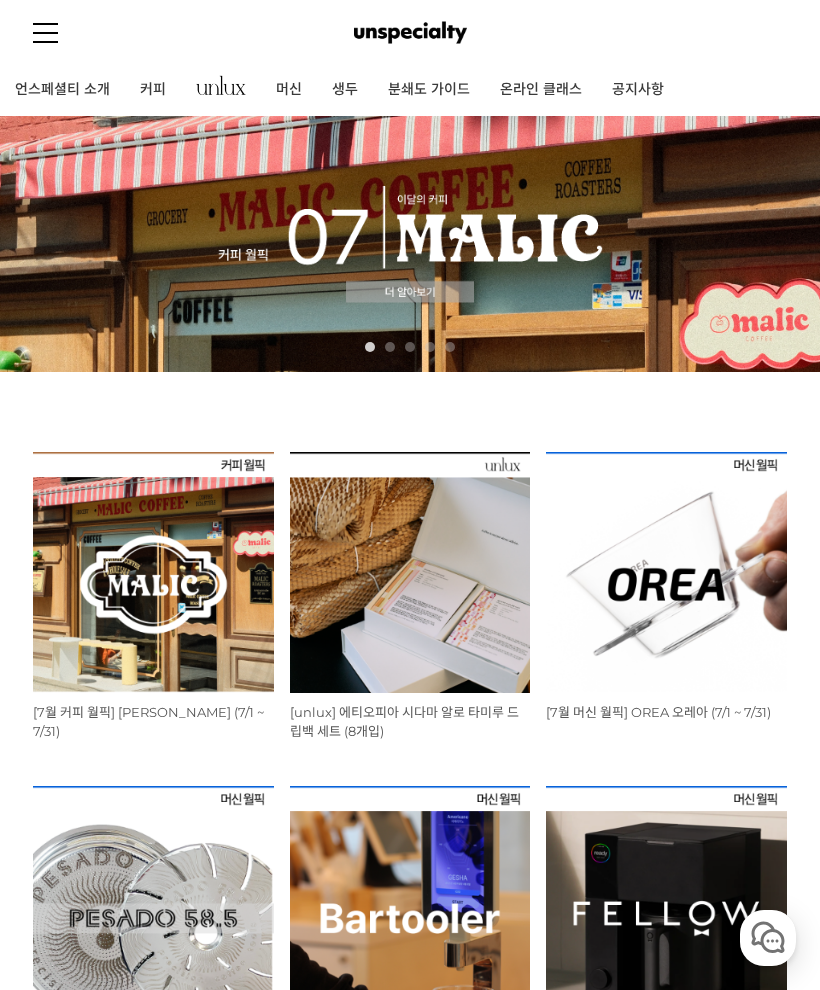 click at bounding box center [45, 24] 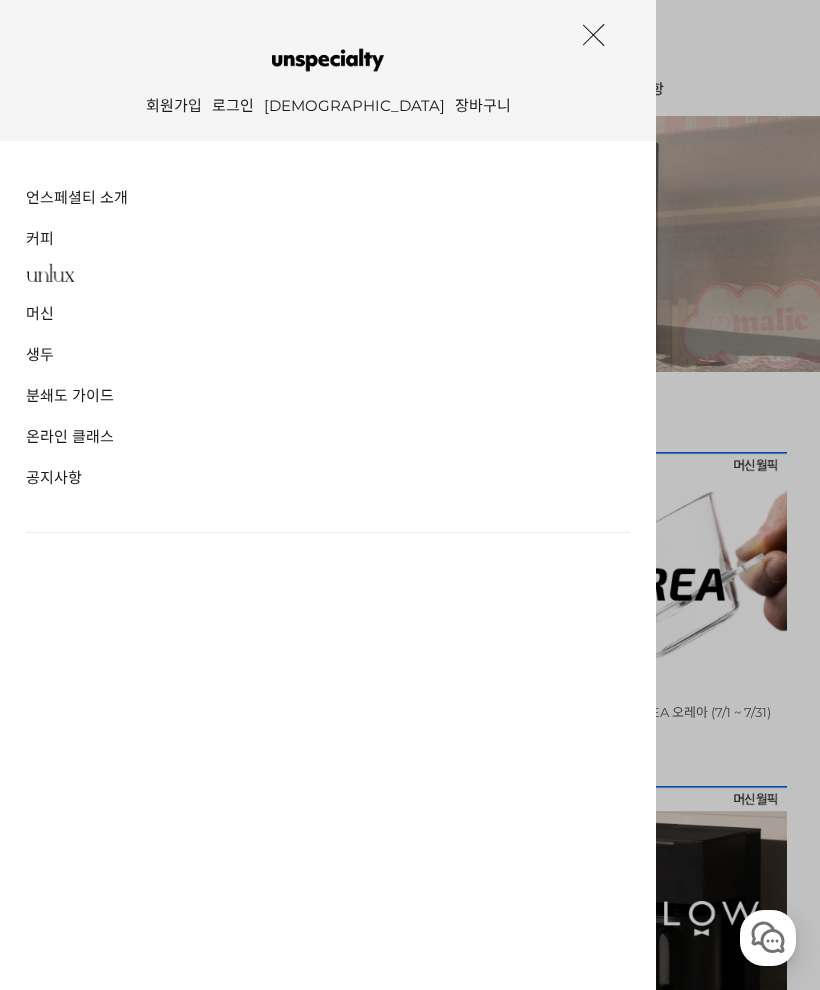 click on "로그인" at bounding box center [233, 108] 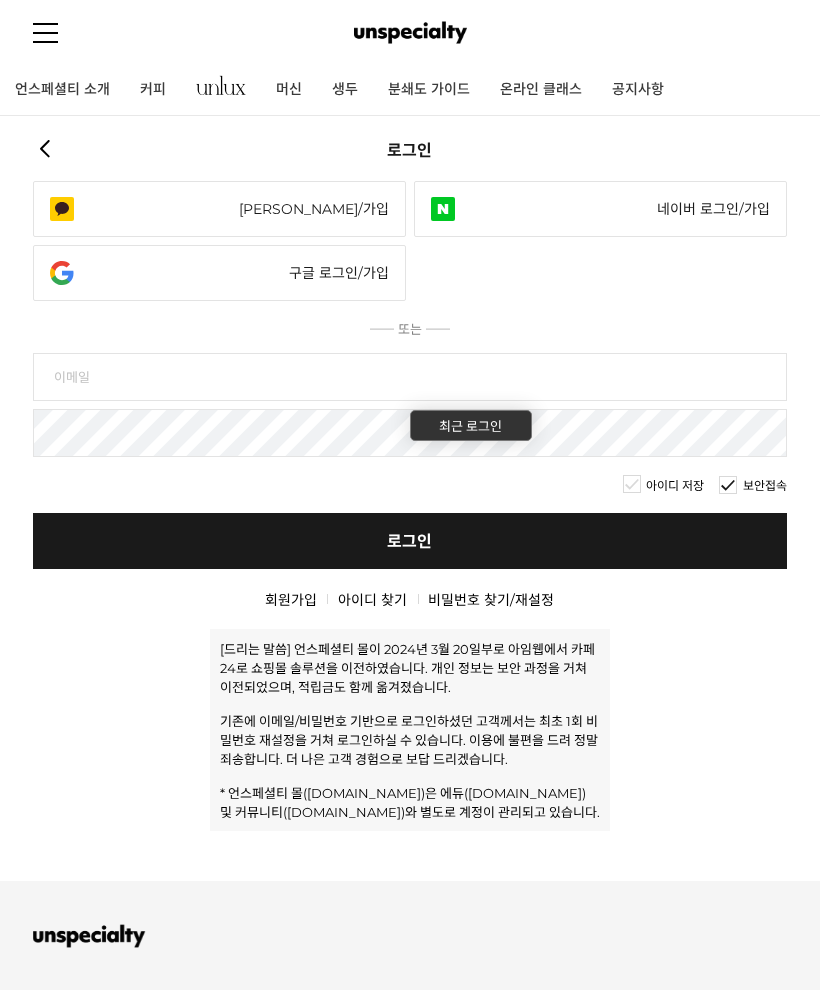 scroll, scrollTop: 0, scrollLeft: 0, axis: both 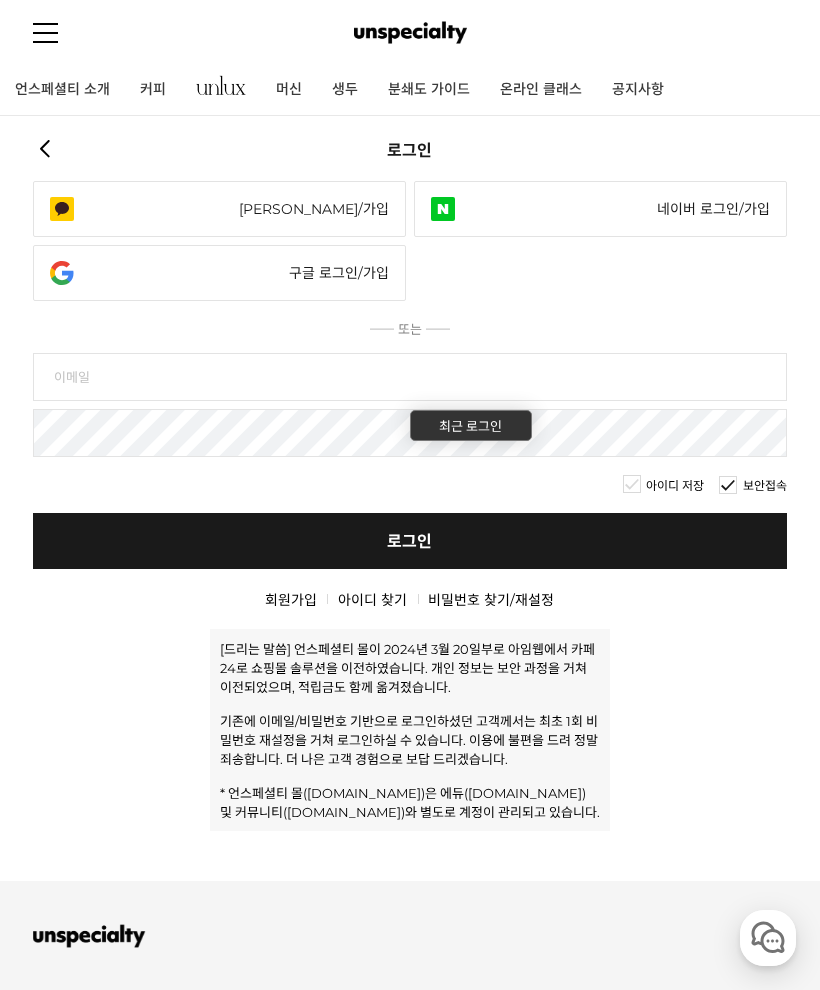 click on "⸺ 또는 ⸺" at bounding box center [410, 328] 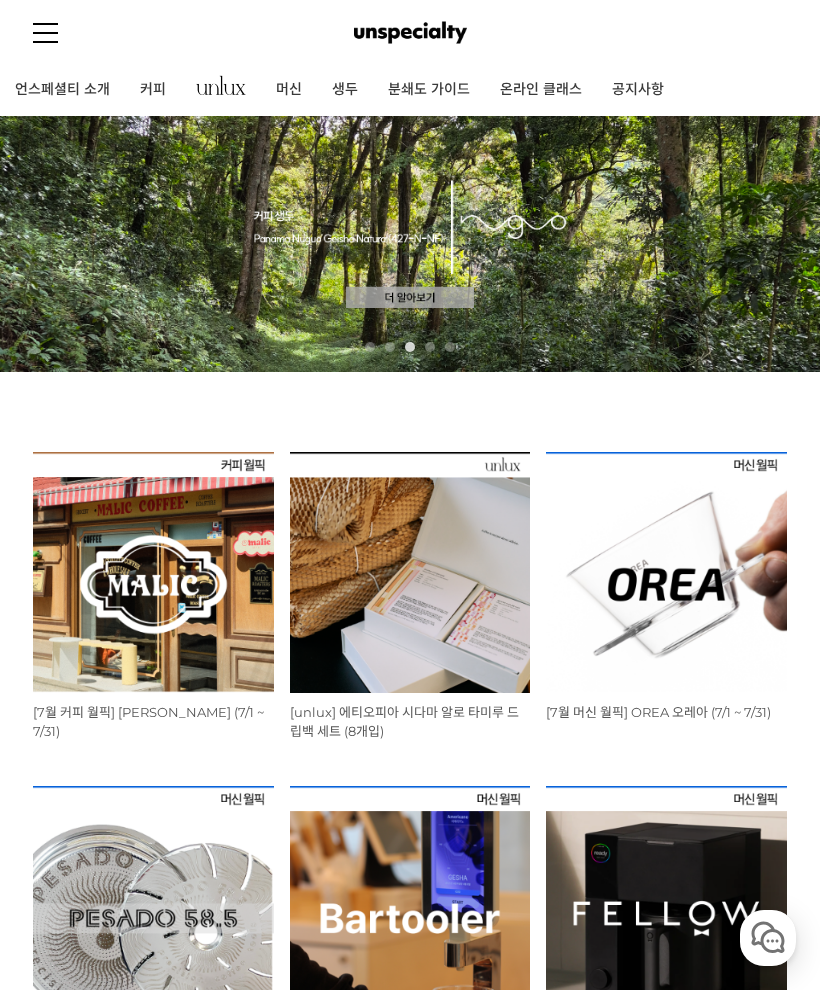 scroll, scrollTop: 0, scrollLeft: 0, axis: both 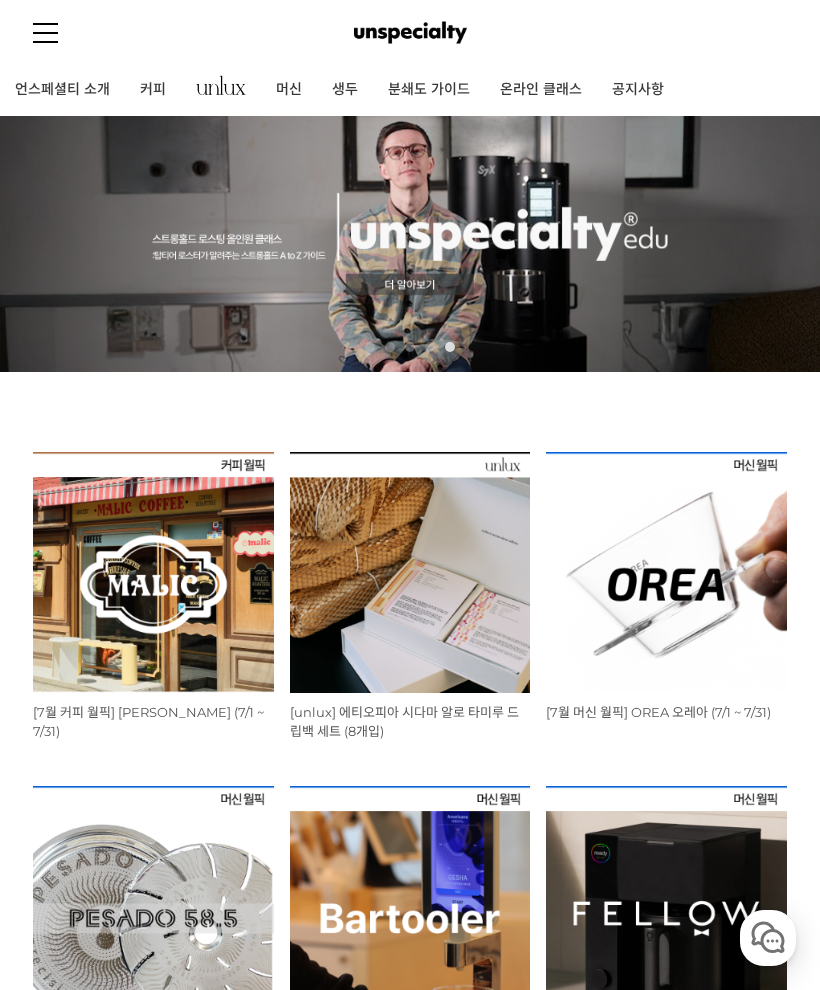 click at bounding box center (45, 32) 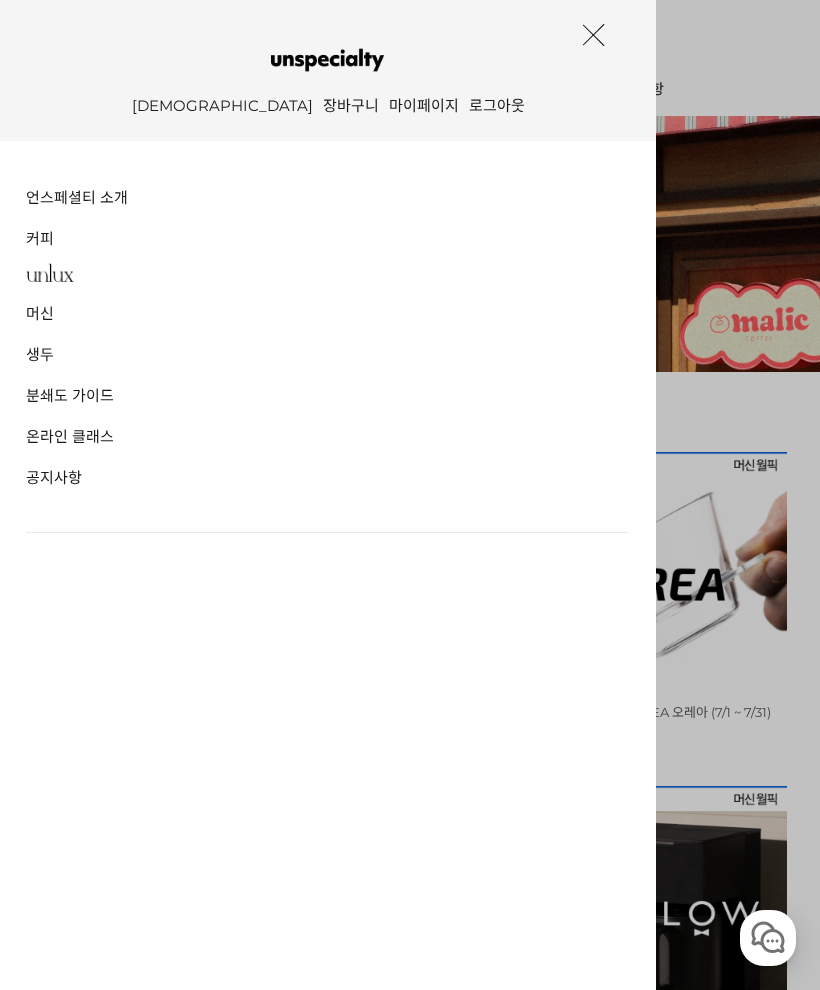 click on "장바구니" at bounding box center [351, 108] 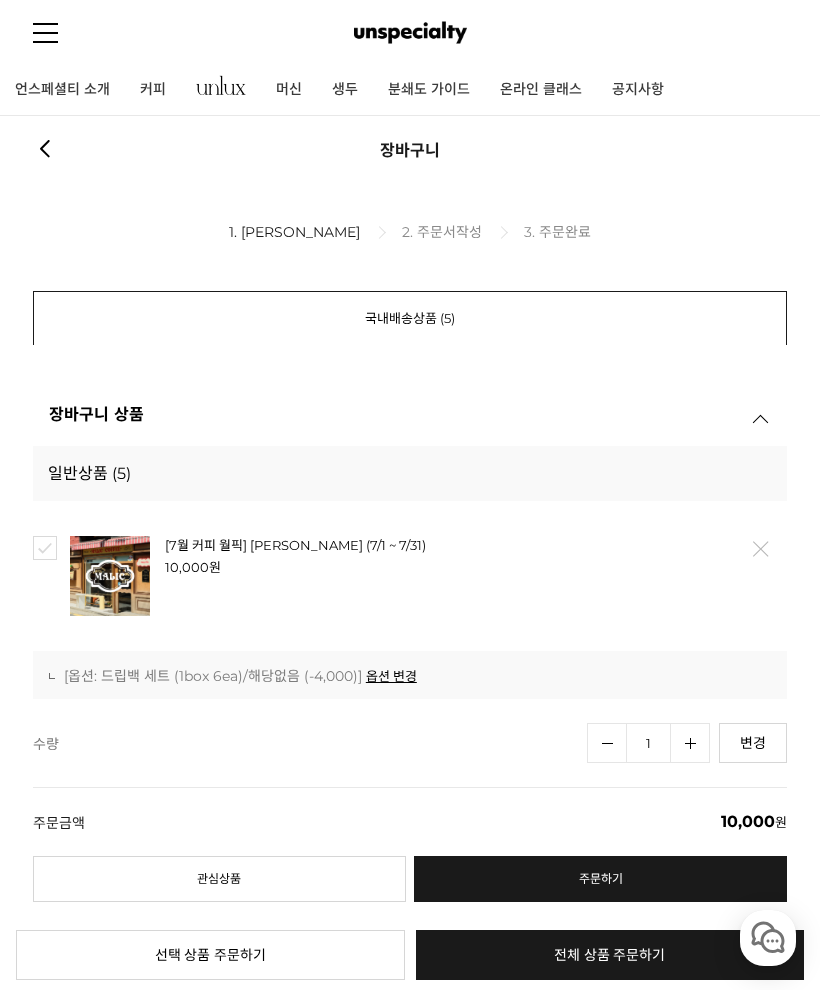 scroll, scrollTop: 0, scrollLeft: 0, axis: both 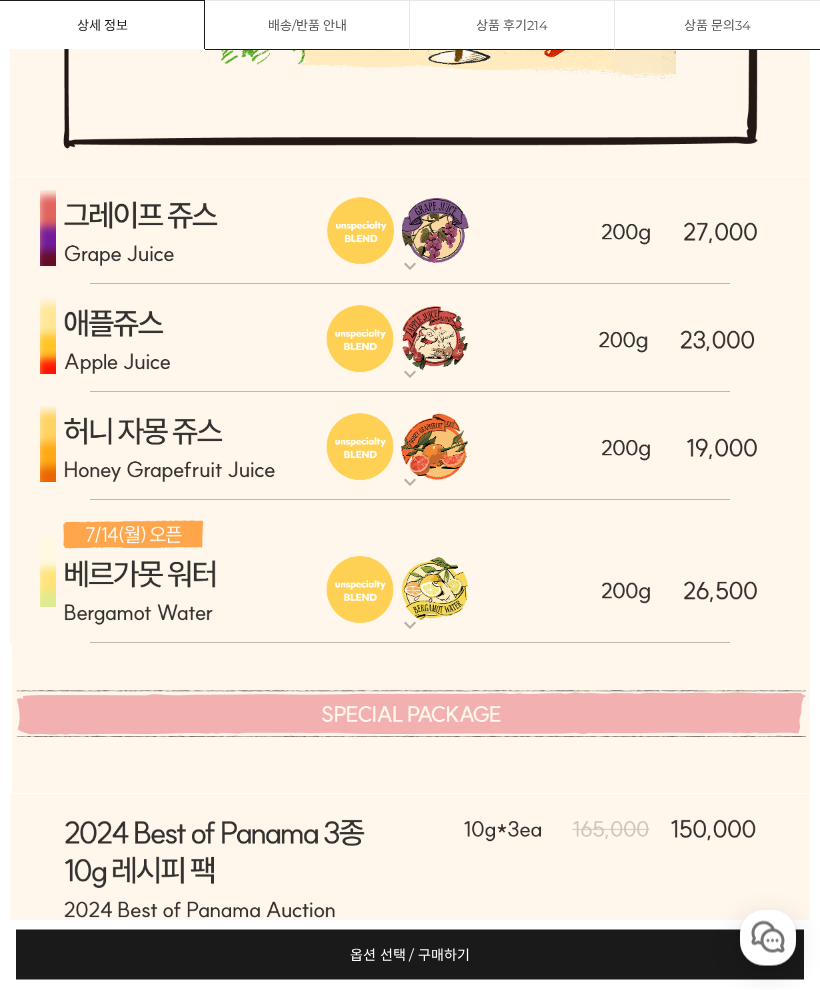 click at bounding box center (410, 573) 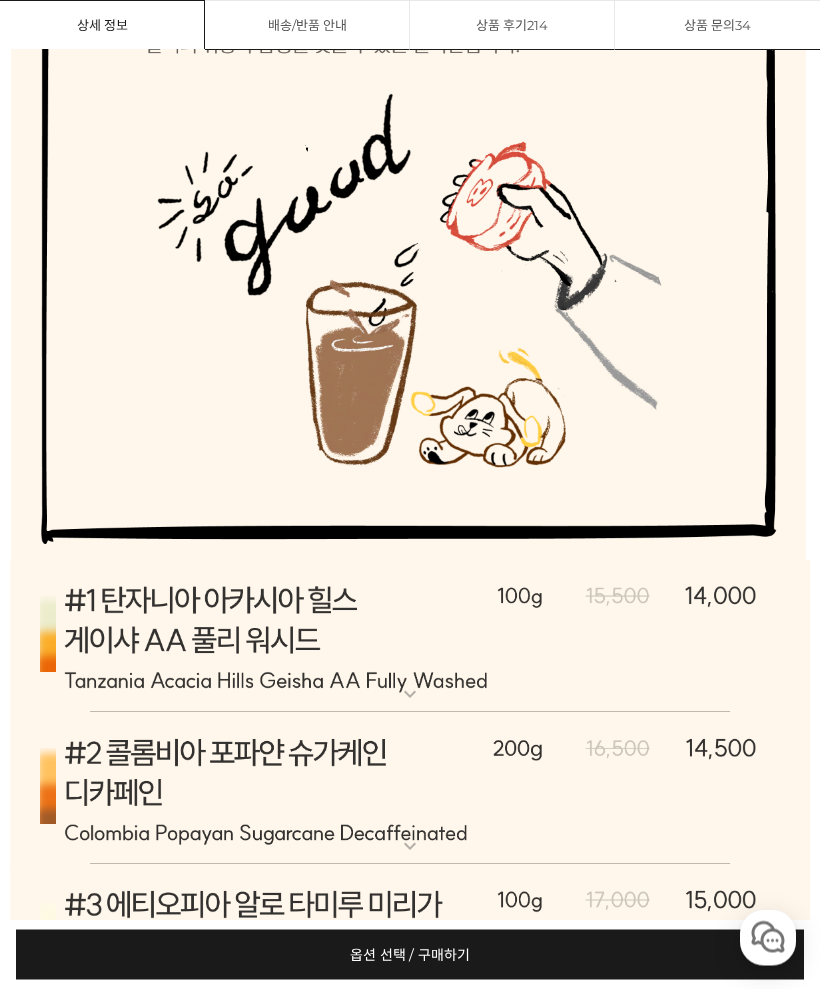 scroll, scrollTop: 9465, scrollLeft: 0, axis: vertical 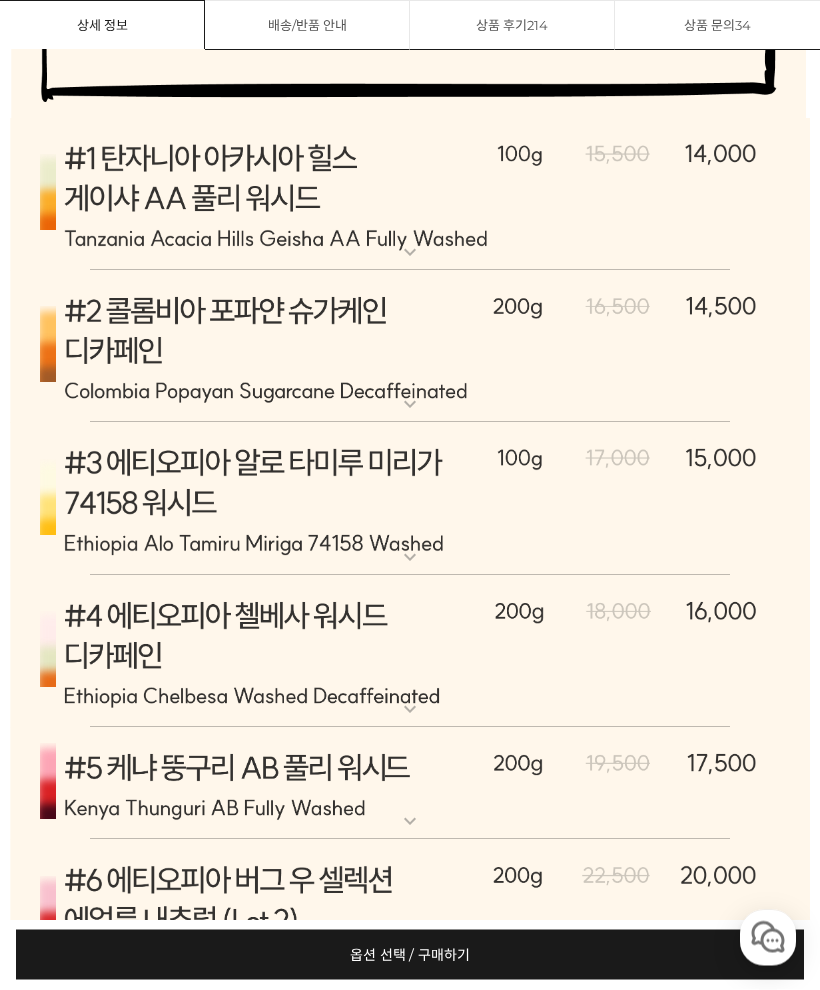 click at bounding box center (410, 499) 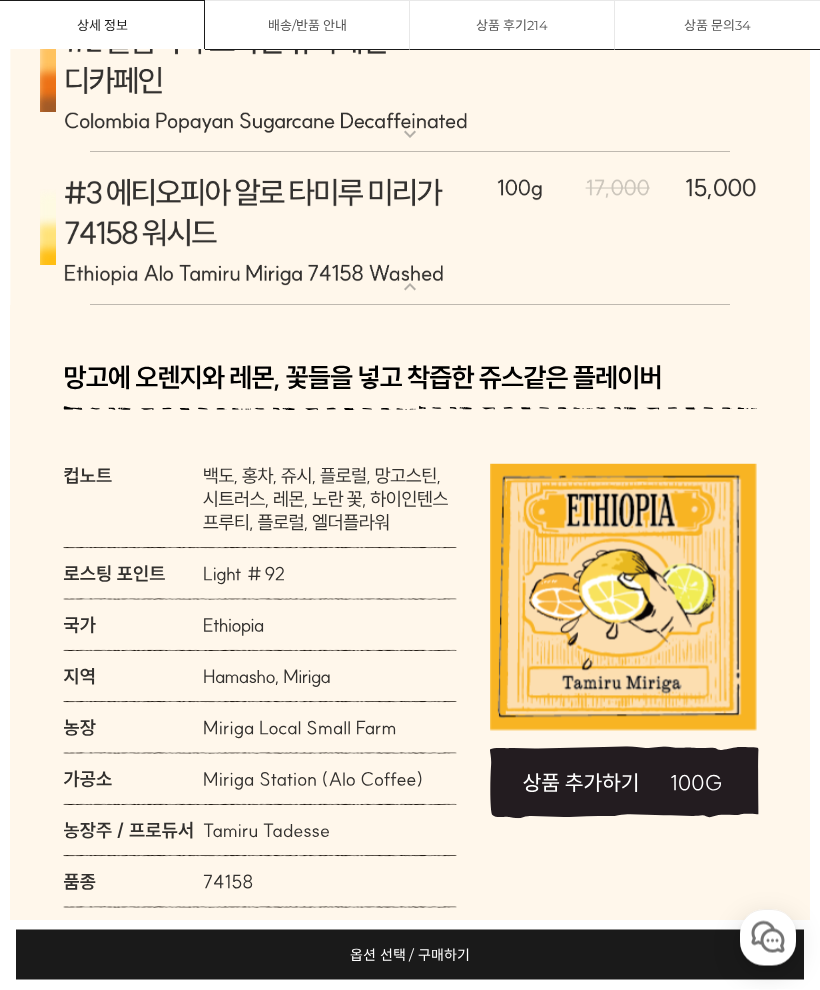 scroll, scrollTop: 9806, scrollLeft: 0, axis: vertical 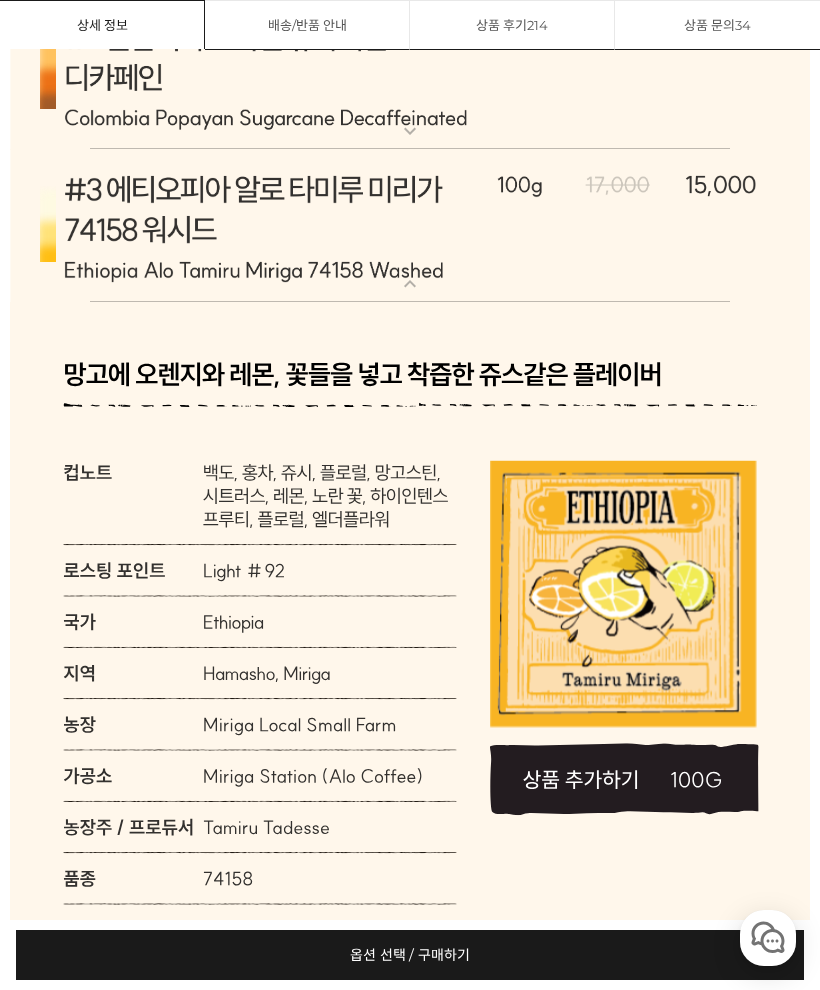 click at bounding box center (410, 225) 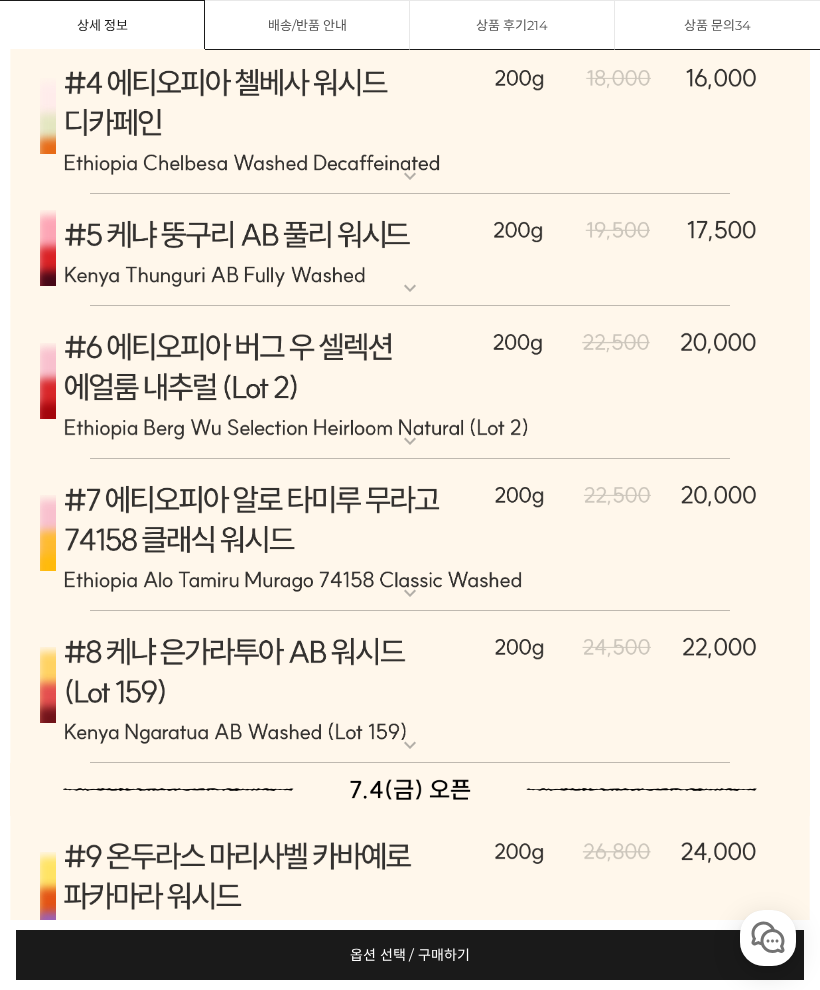 click at bounding box center [410, 535] 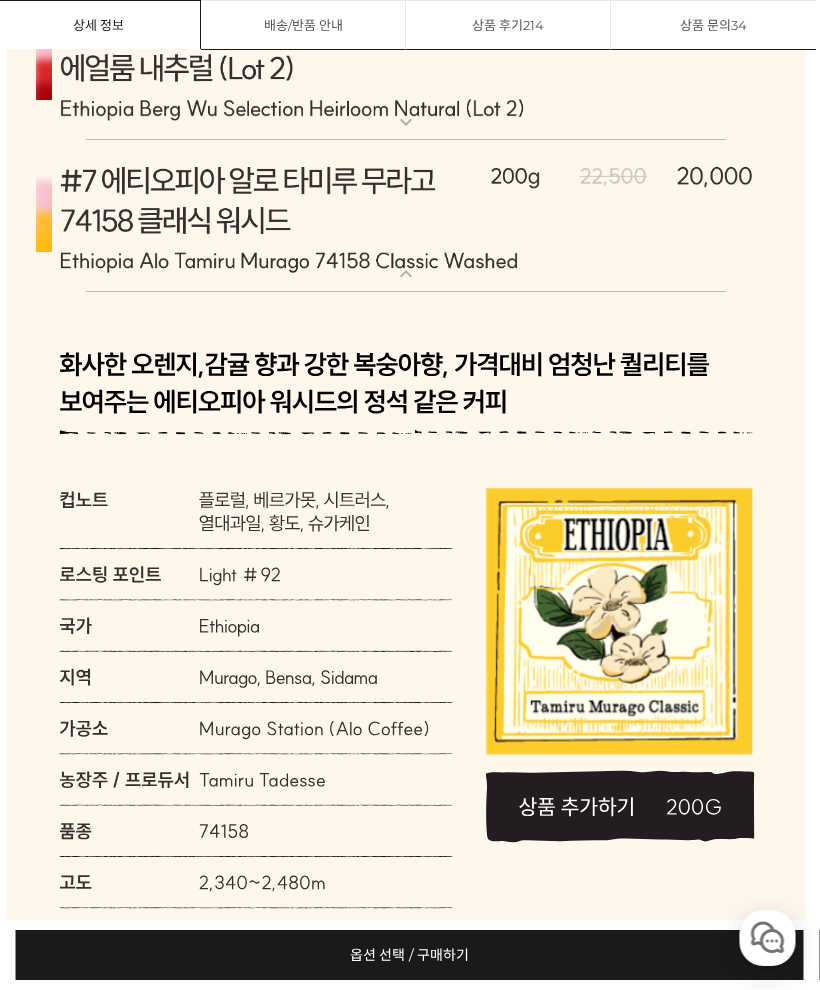scroll, scrollTop: 10384, scrollLeft: 3, axis: both 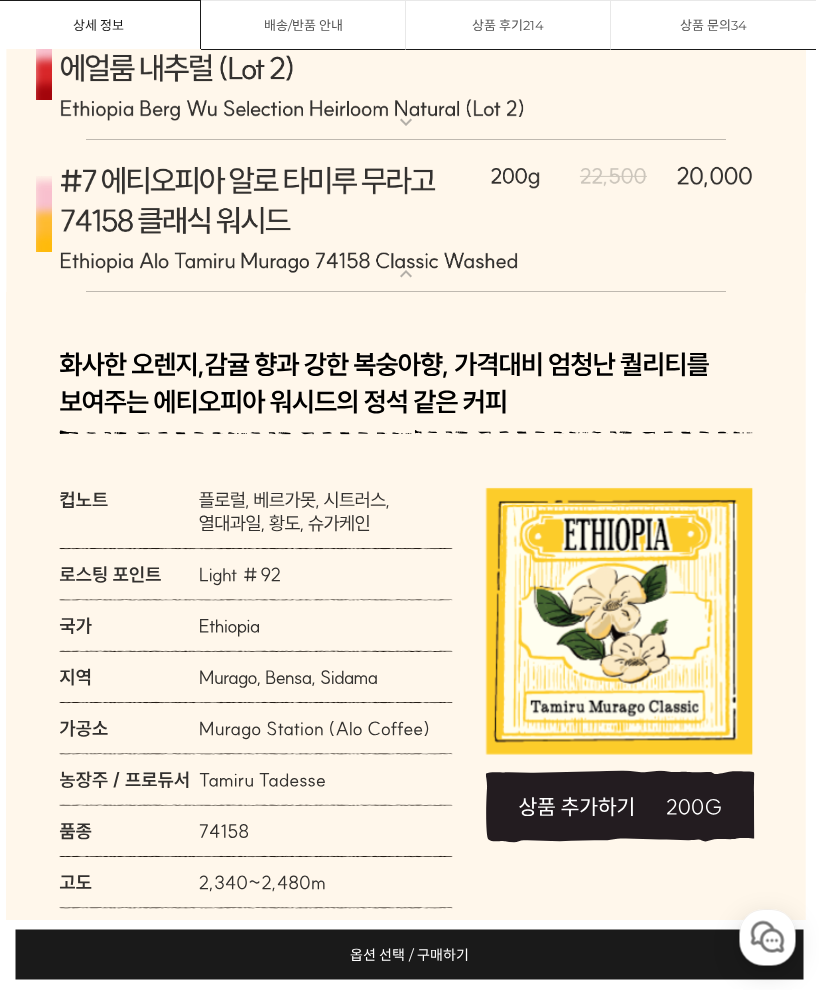 click at bounding box center [407, 217] 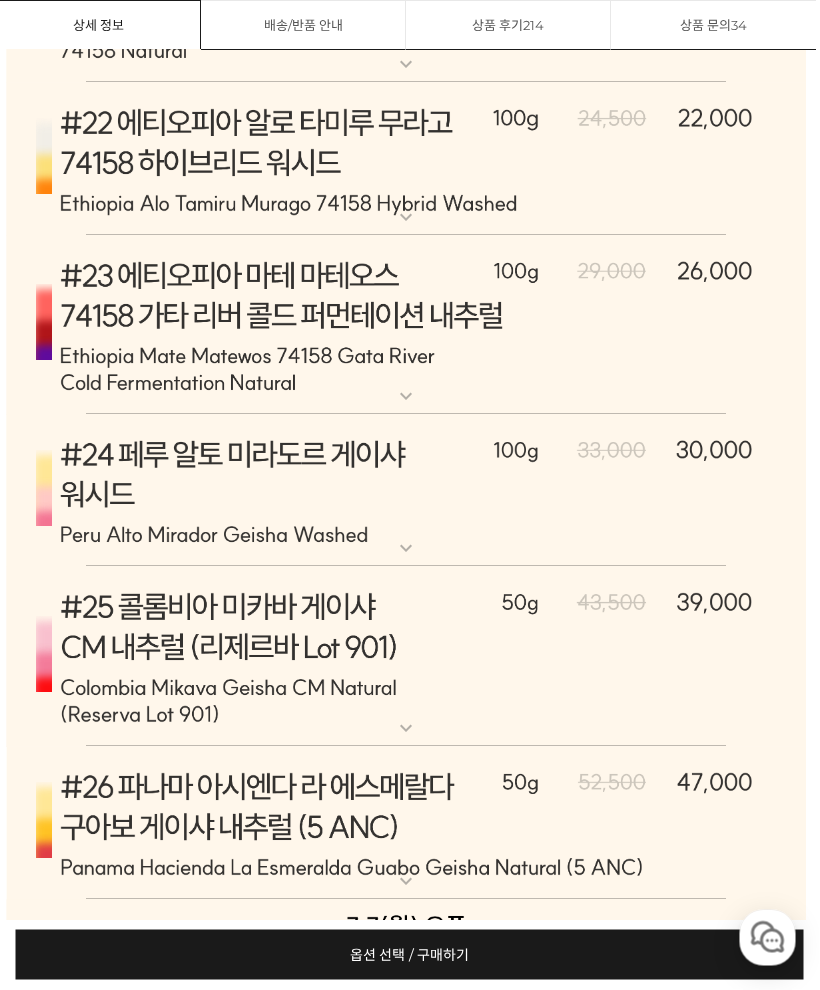 scroll, scrollTop: 12905, scrollLeft: 3, axis: both 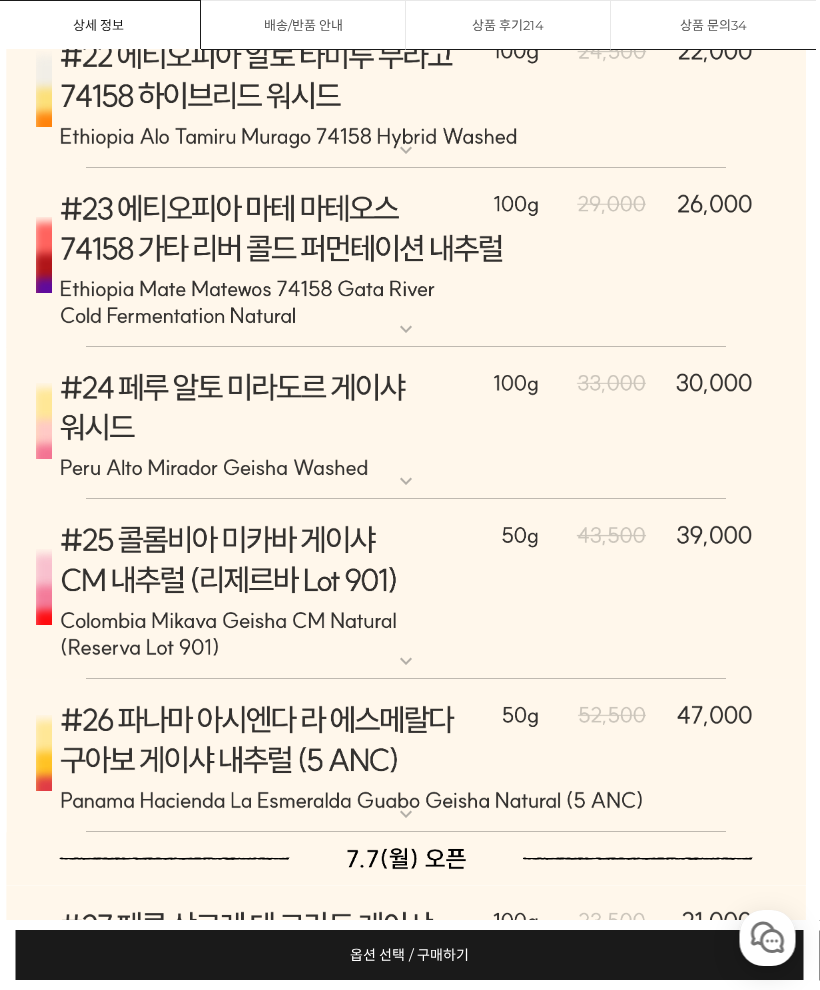 click at bounding box center (407, 424) 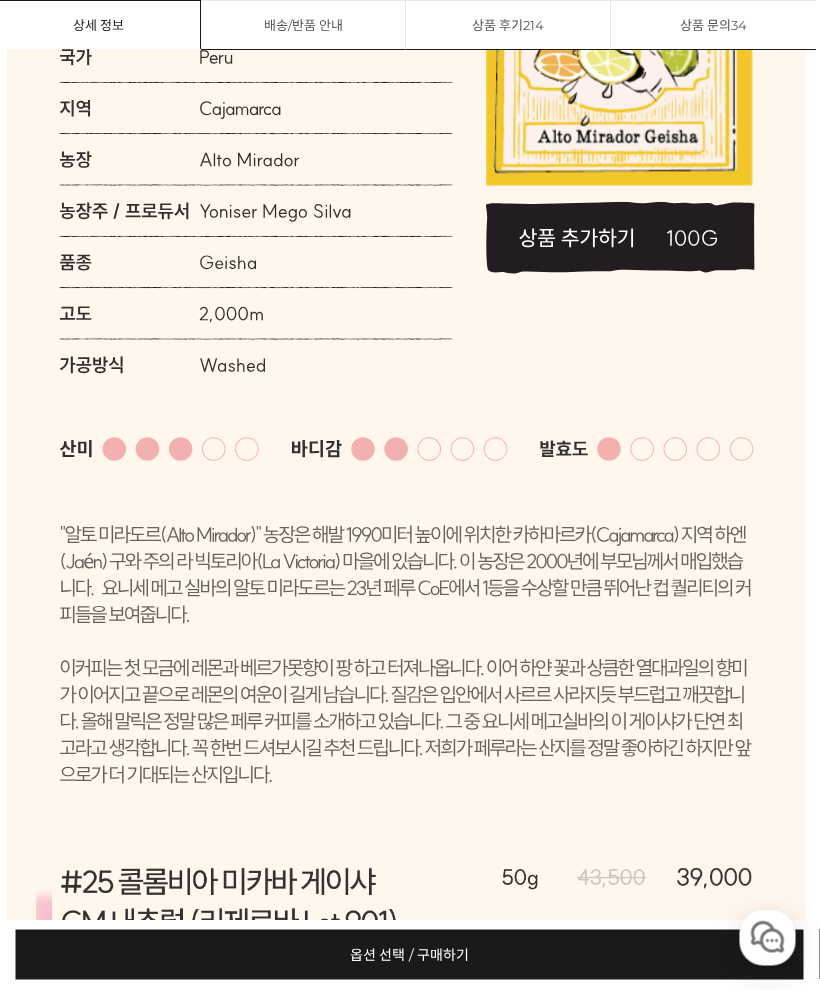scroll, scrollTop: 13761, scrollLeft: 3, axis: both 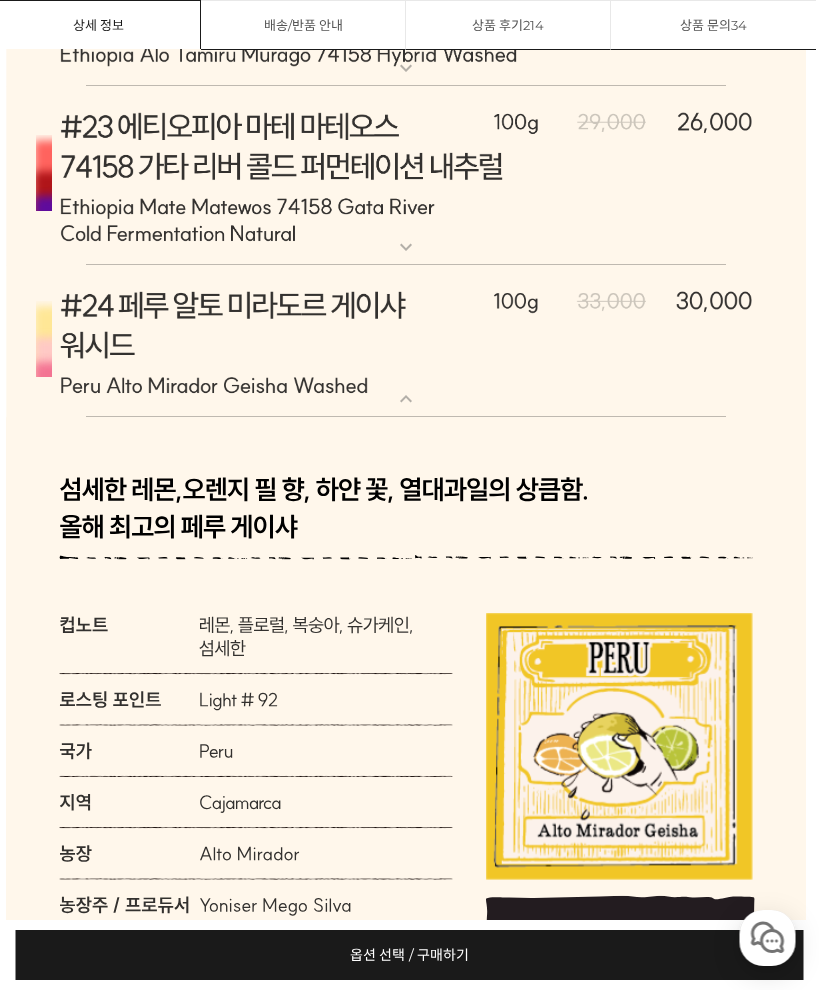 click at bounding box center [407, 342] 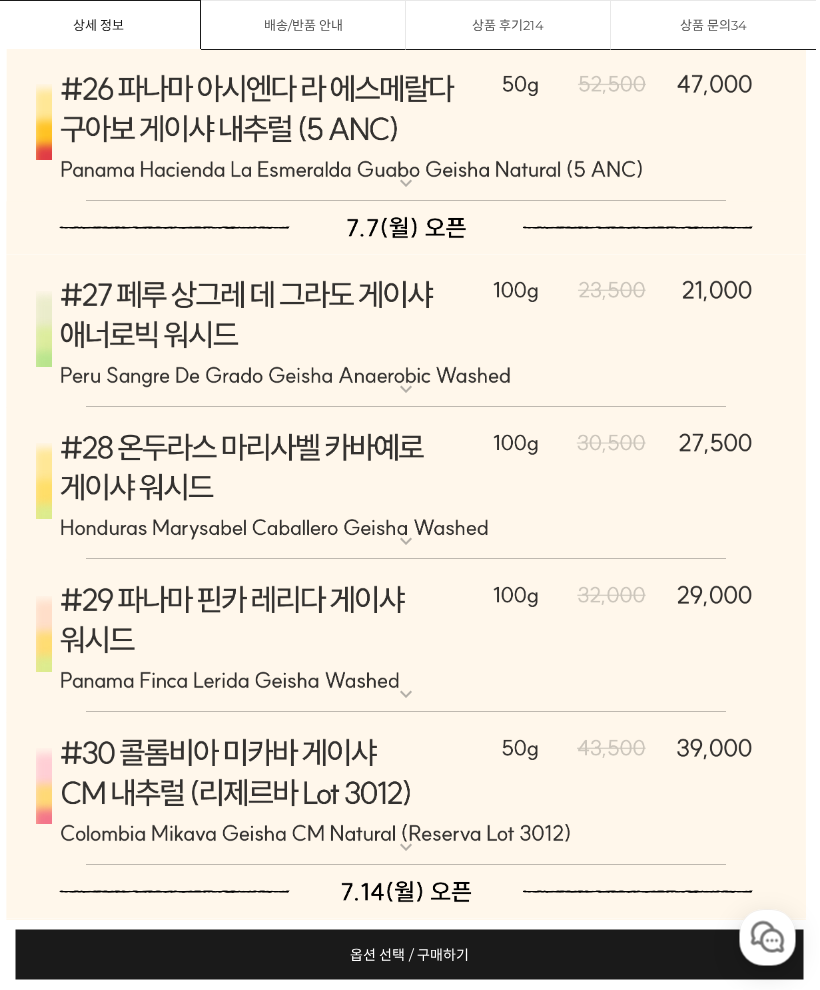 scroll, scrollTop: 13607, scrollLeft: 3, axis: both 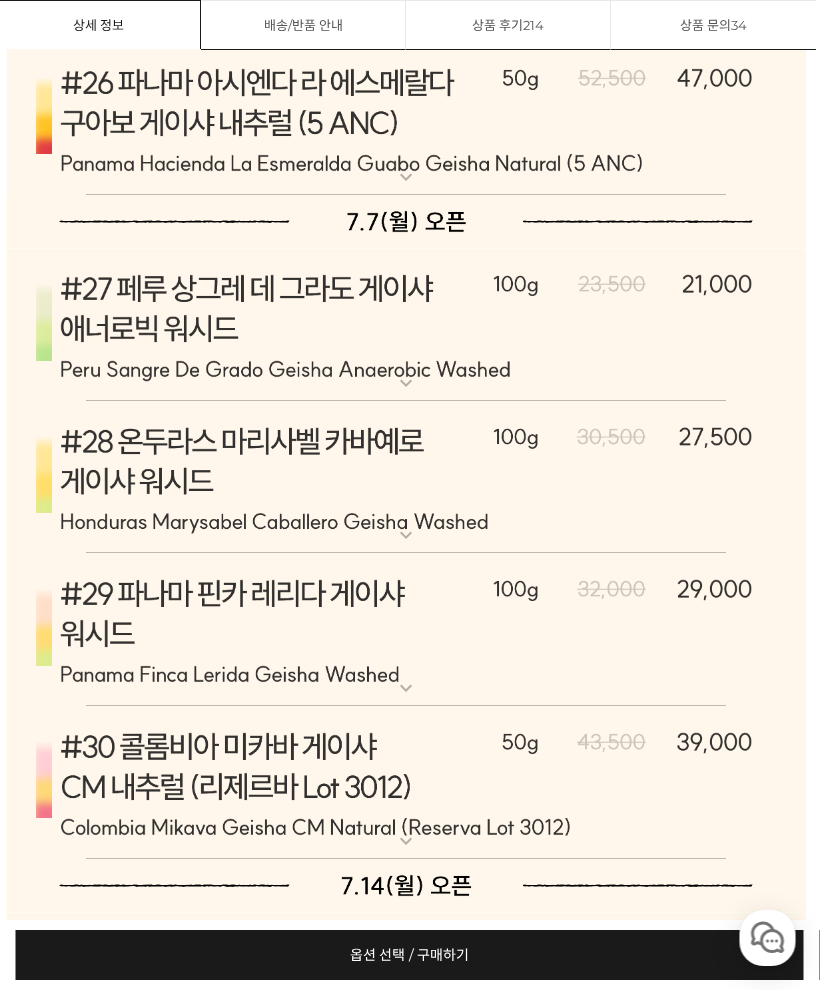 click at bounding box center (407, 325) 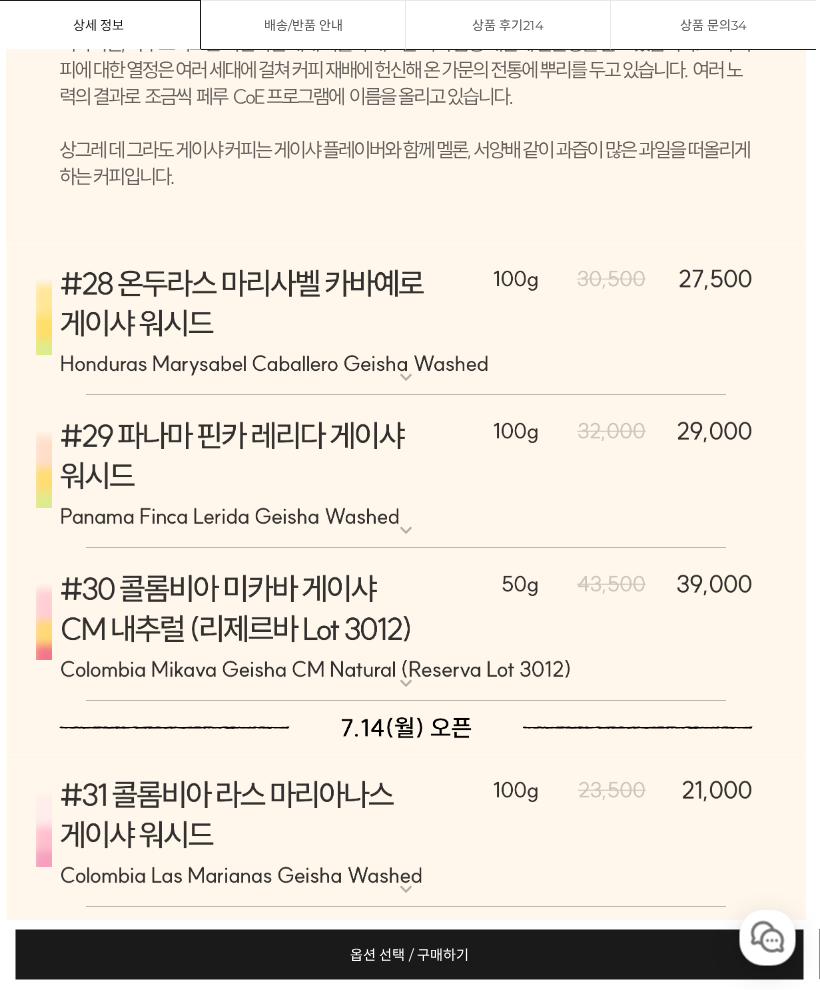 scroll, scrollTop: 14836, scrollLeft: 3, axis: both 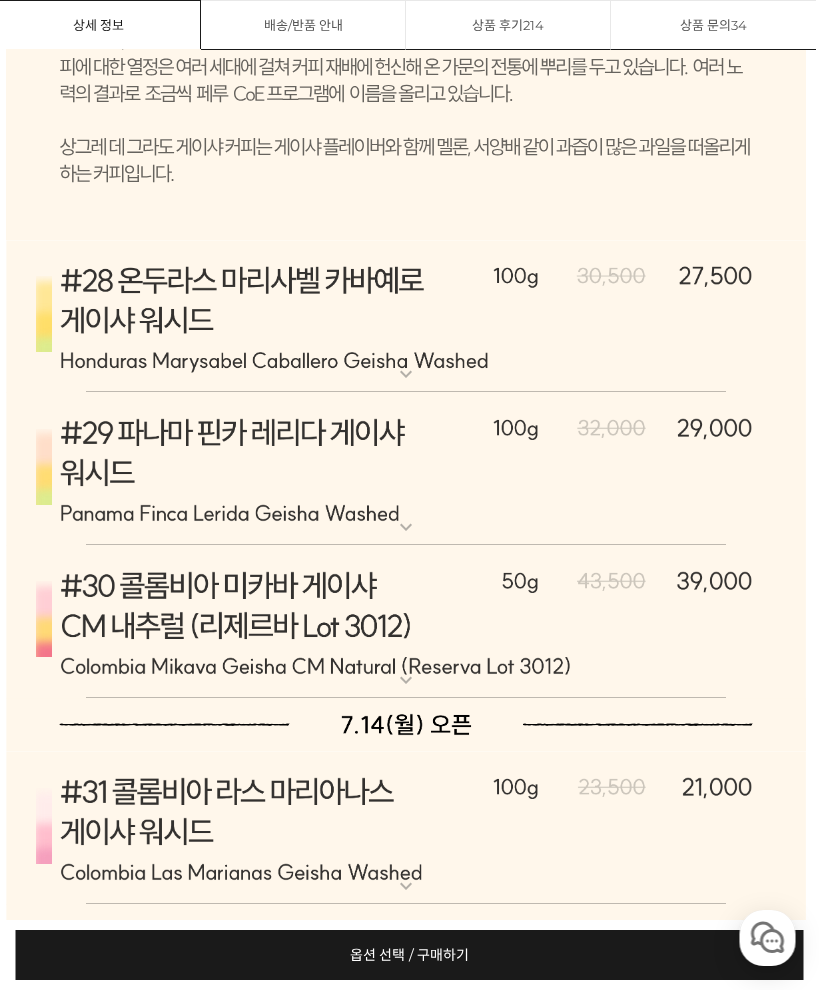 click at bounding box center (407, 469) 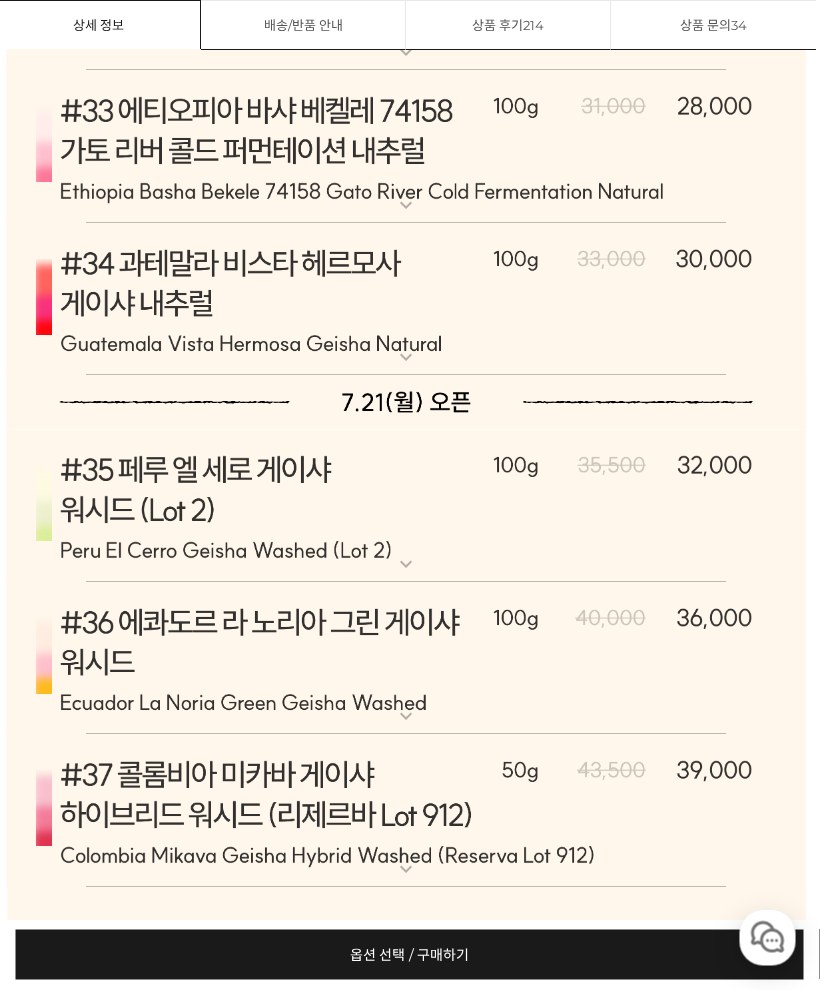 scroll, scrollTop: 17054, scrollLeft: 3, axis: both 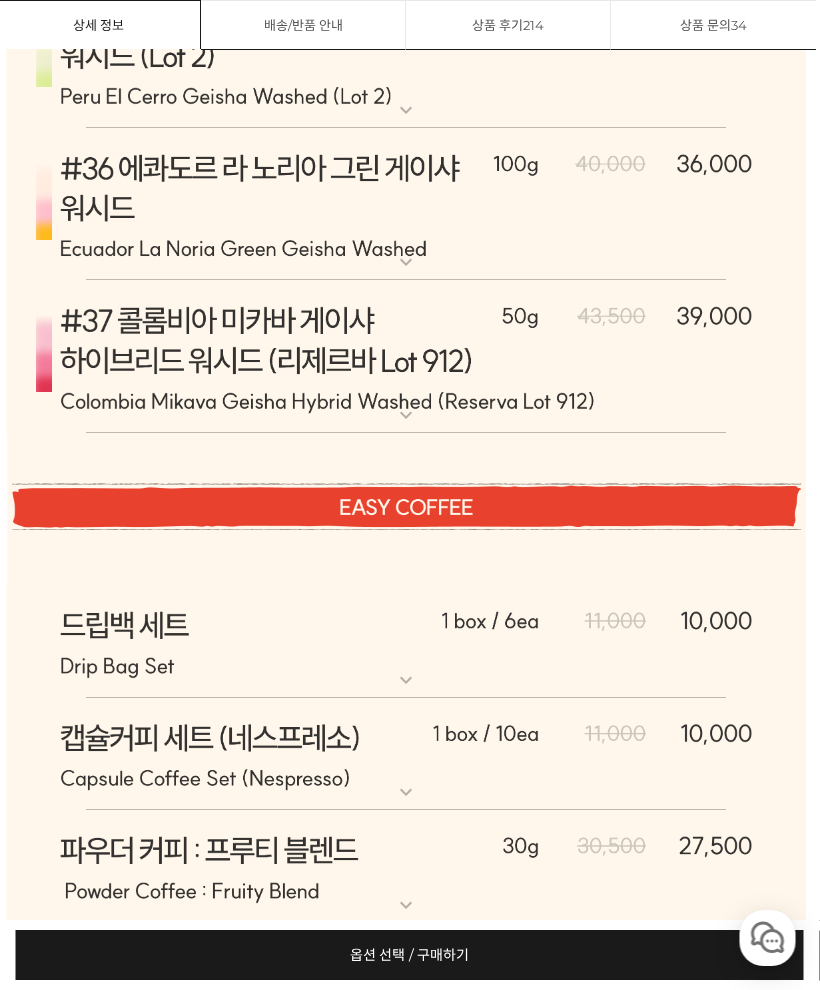 click at bounding box center (407, 642) 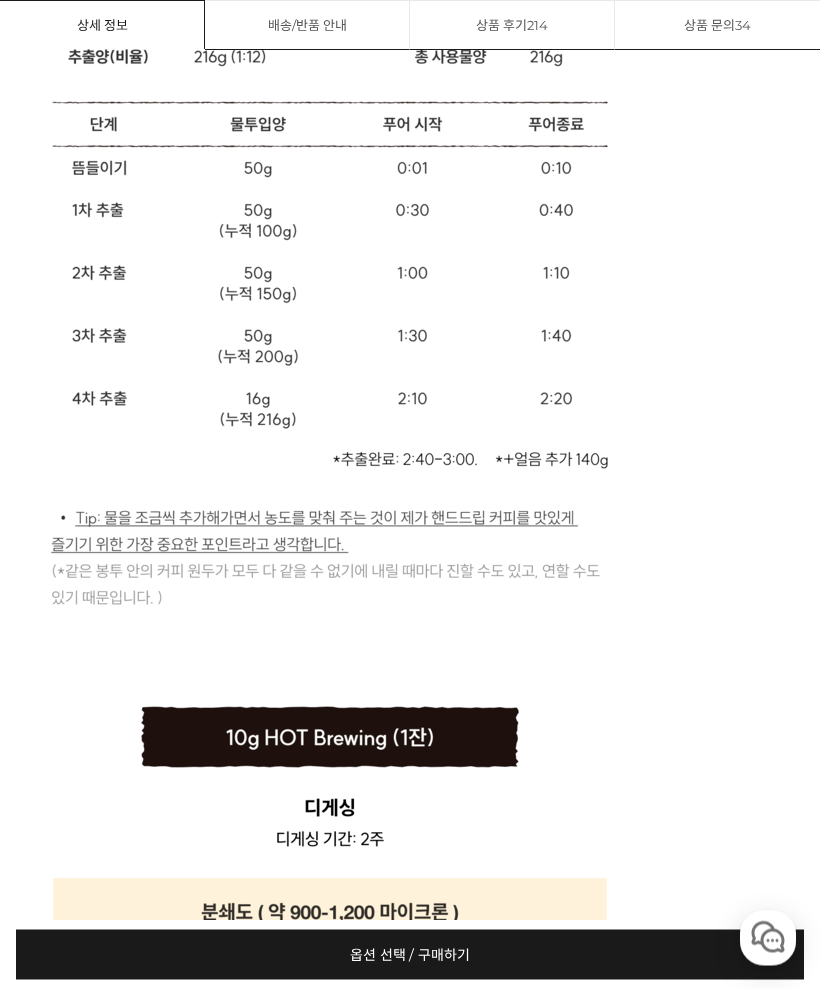 scroll, scrollTop: 33496, scrollLeft: 0, axis: vertical 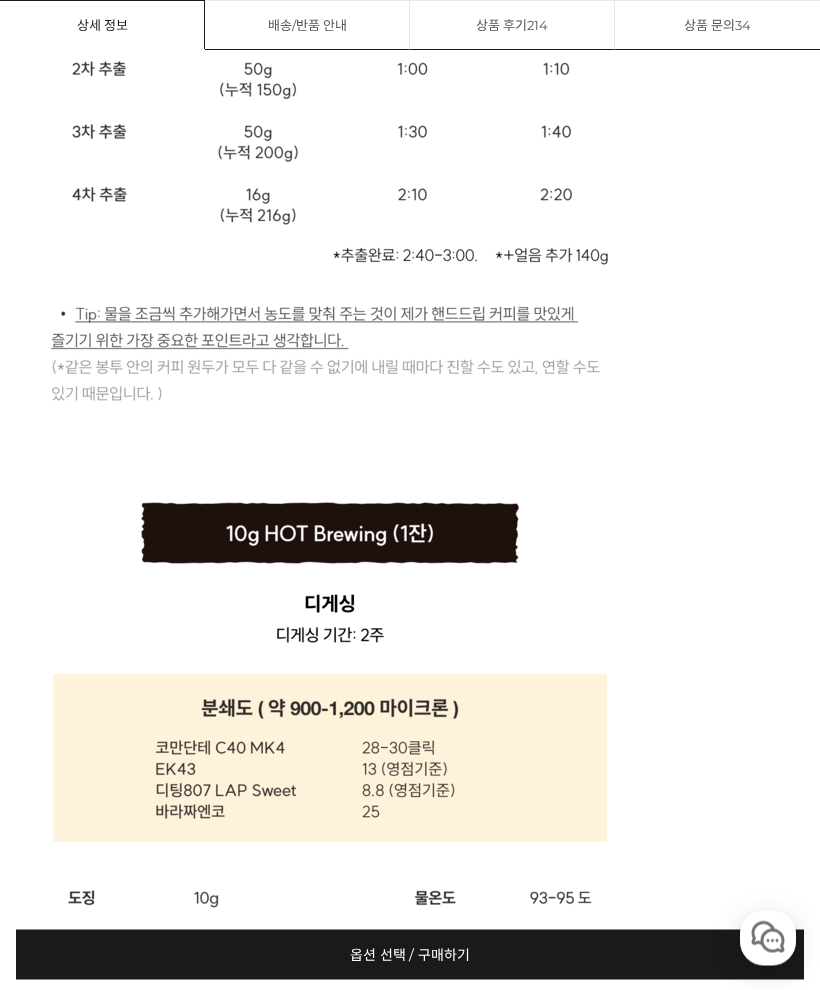 click on "214" at bounding box center (537, 25) 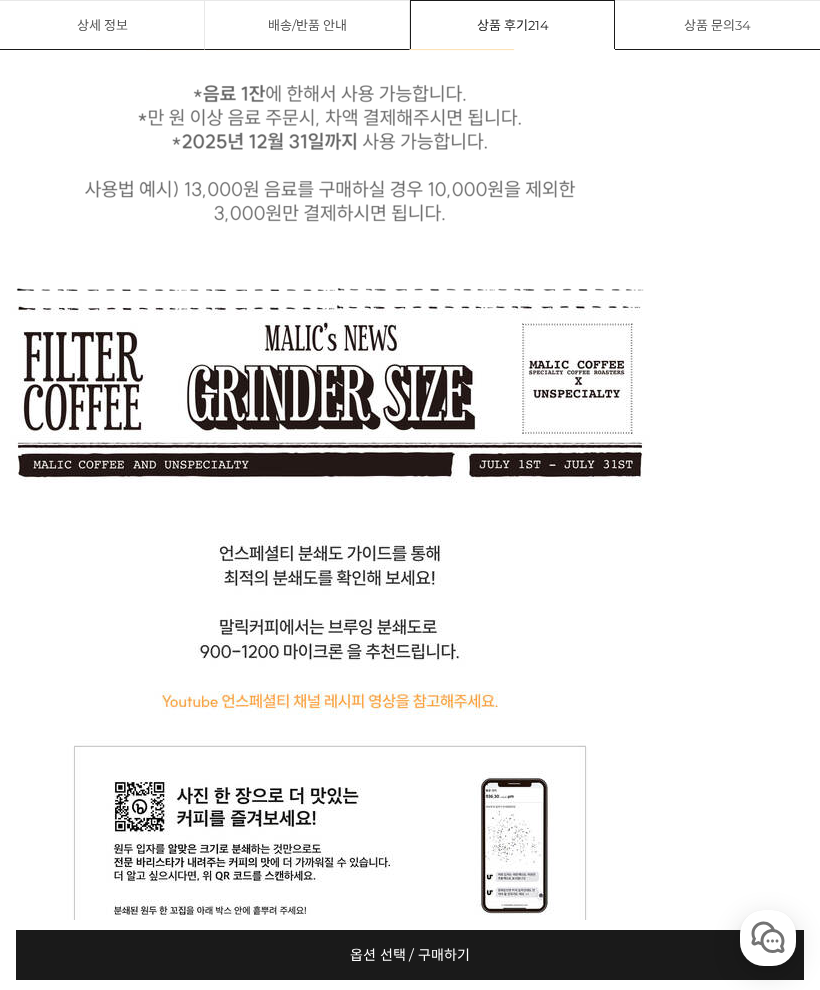 scroll, scrollTop: 1667, scrollLeft: 0, axis: vertical 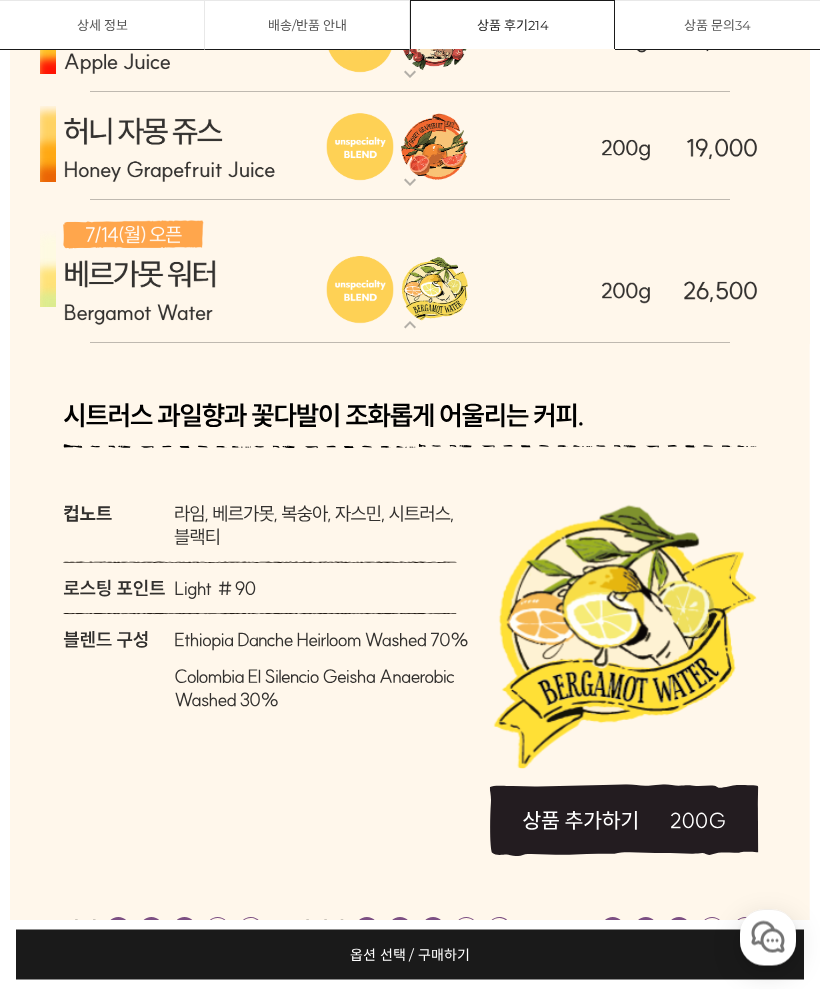 click 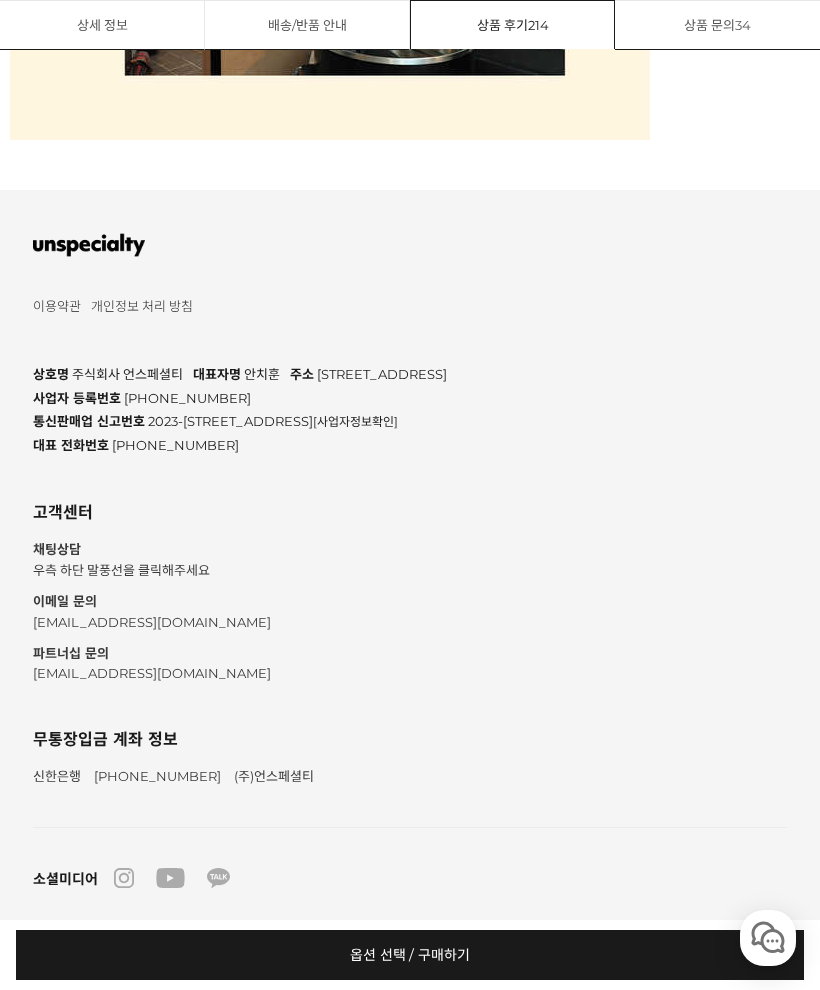 scroll, scrollTop: 39714, scrollLeft: 0, axis: vertical 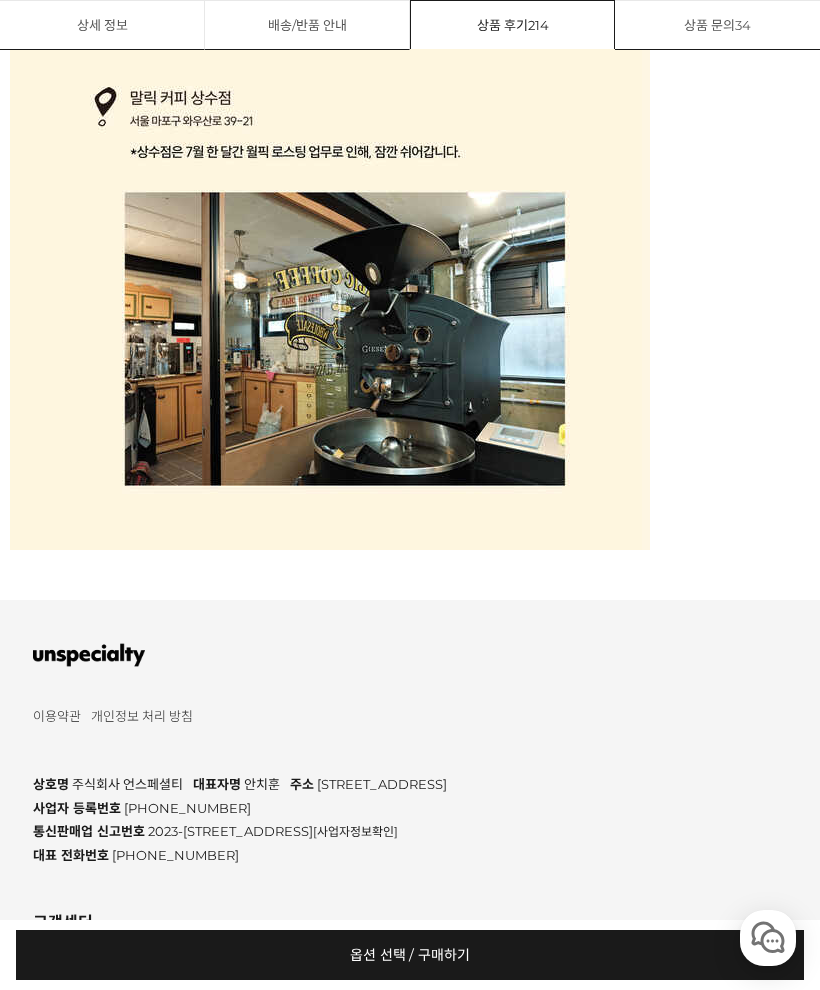 click on "상품 후기  214" at bounding box center (512, 24) 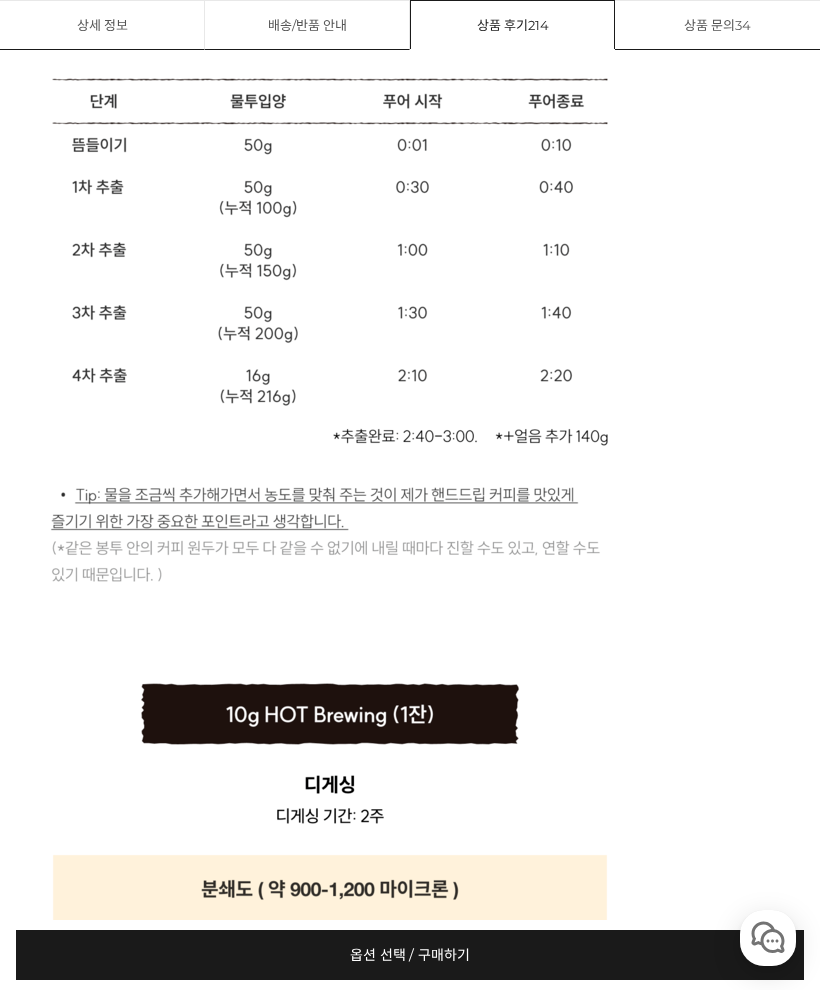 scroll, scrollTop: 1667, scrollLeft: 0, axis: vertical 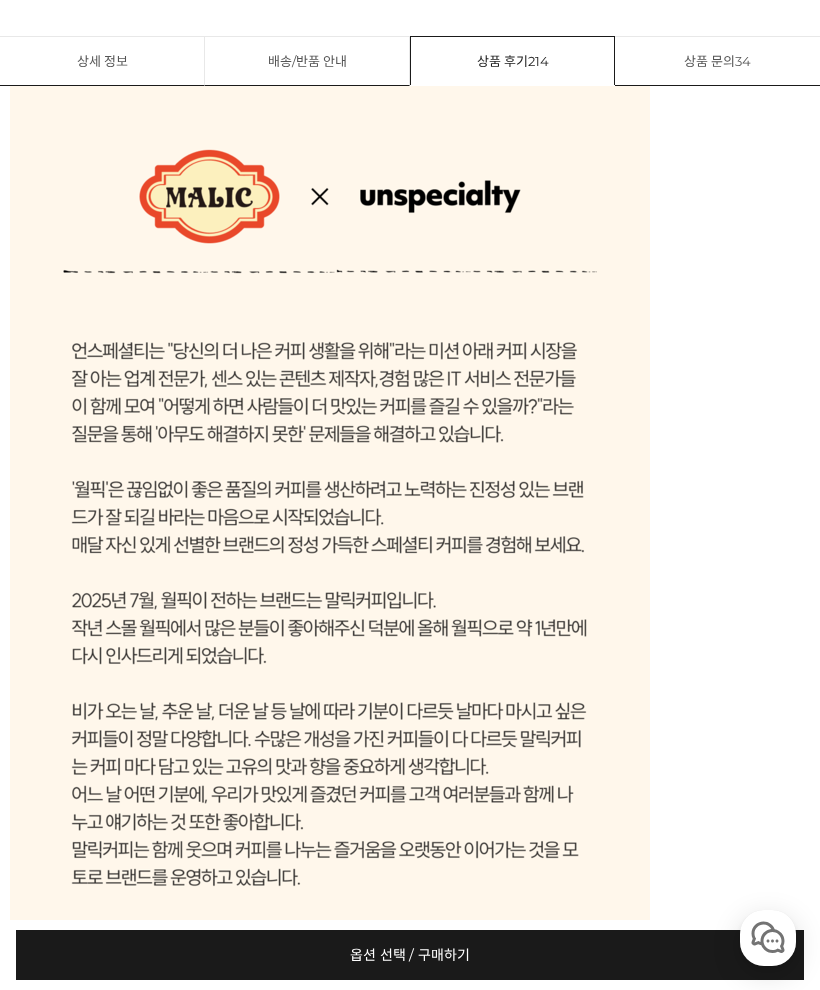 click on "상품 후기  214" at bounding box center (512, 60) 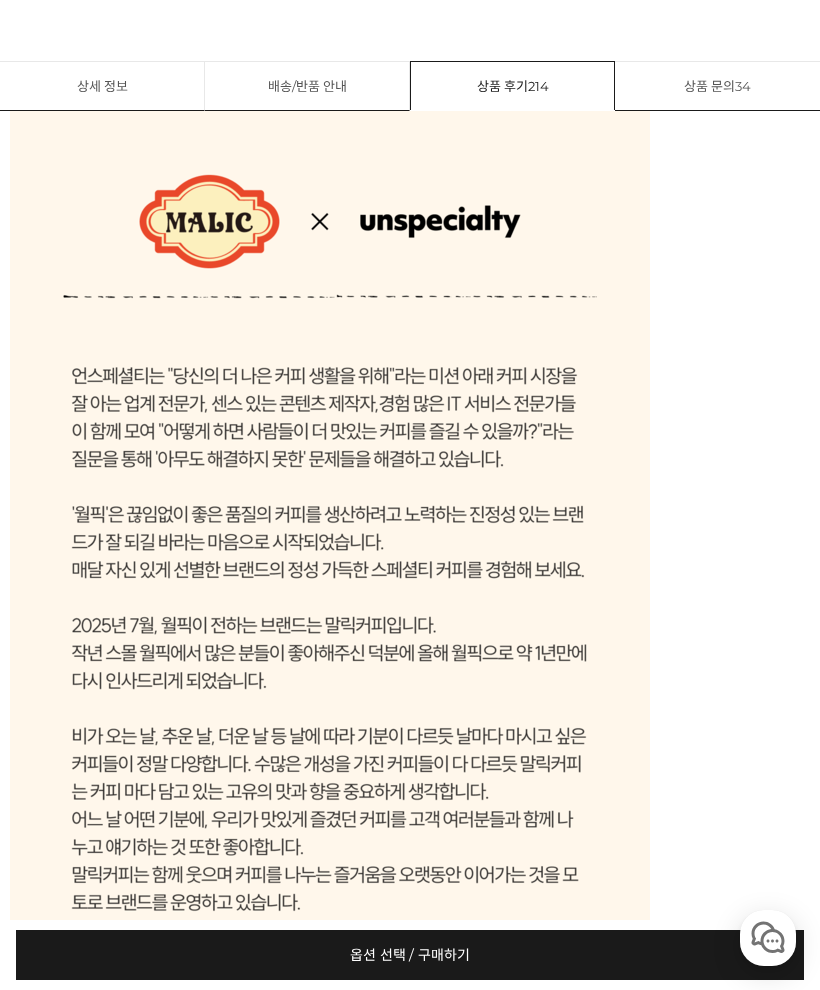 scroll, scrollTop: 1641, scrollLeft: 0, axis: vertical 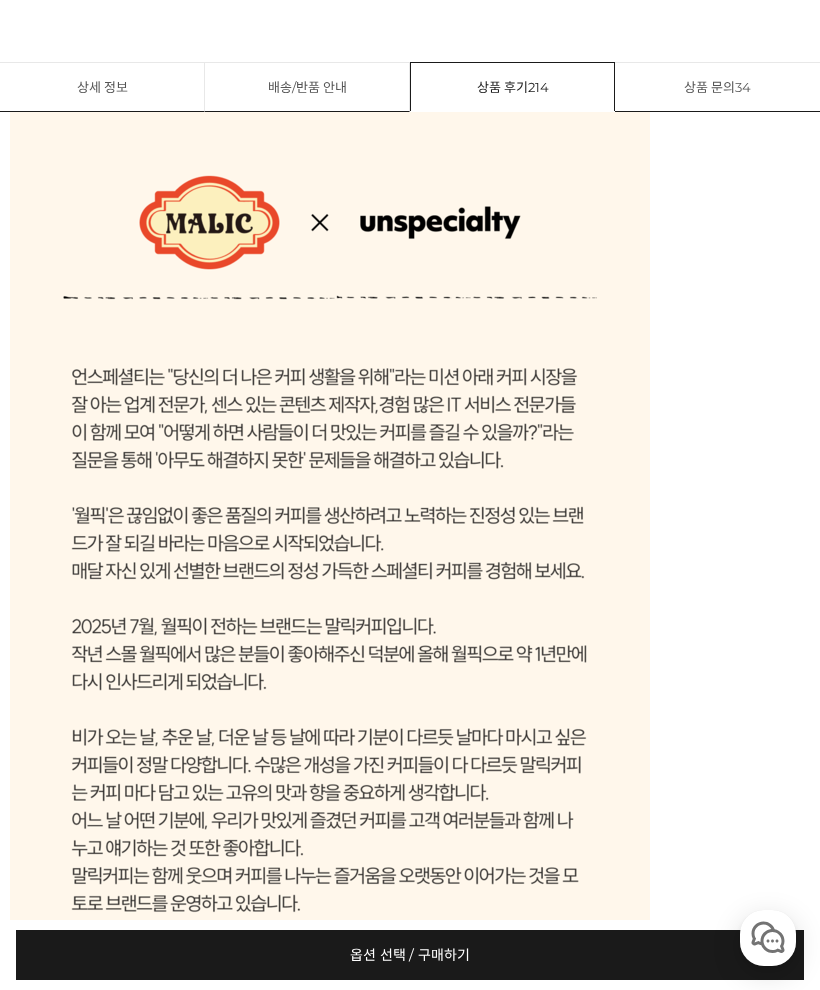 click on "상품 문의  34" at bounding box center [717, 87] 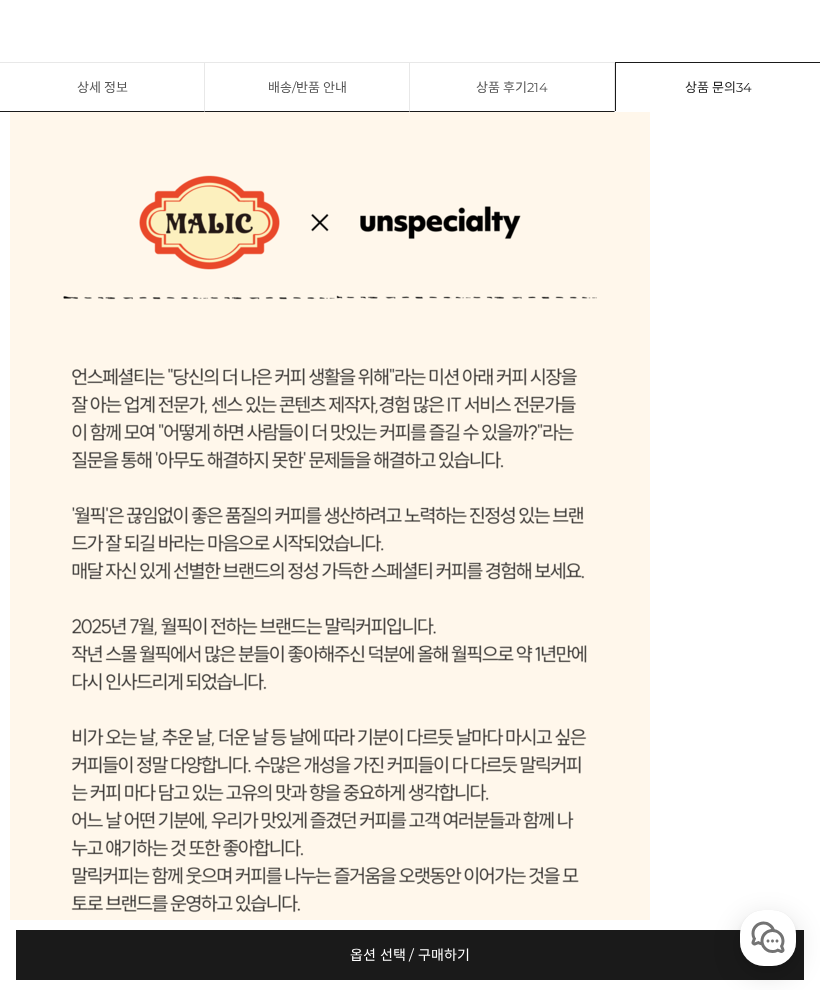 click on "상품 후기  214" at bounding box center [512, 87] 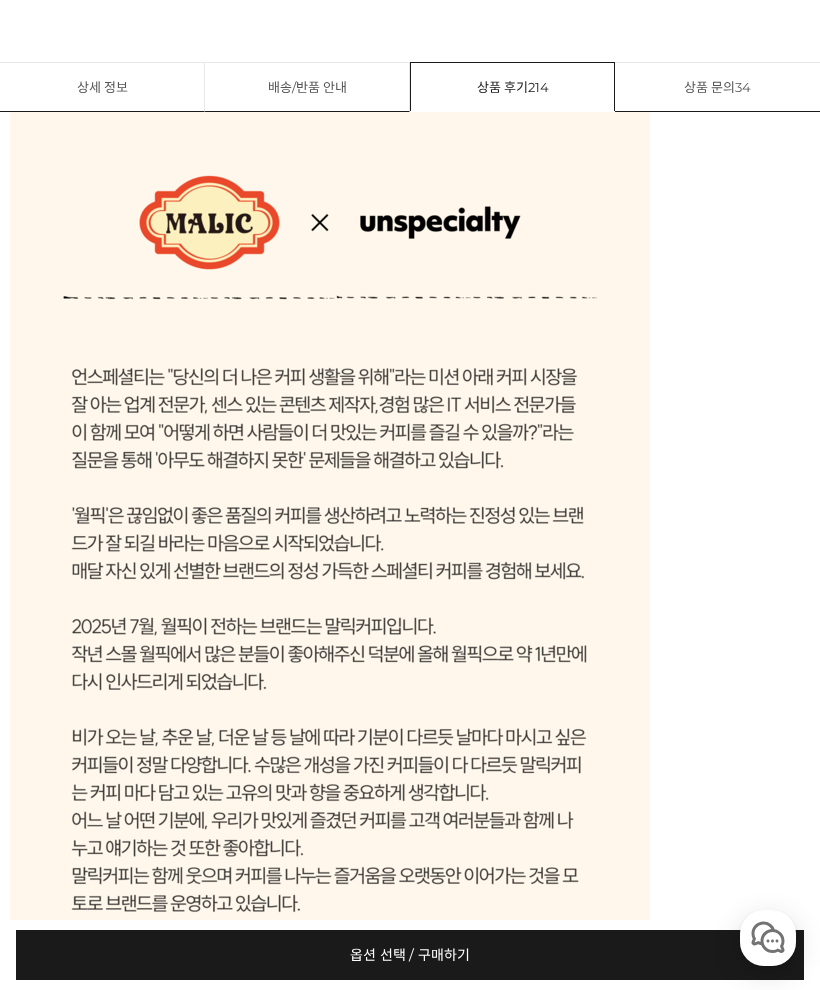 click on "상품 후기  214" at bounding box center (512, 86) 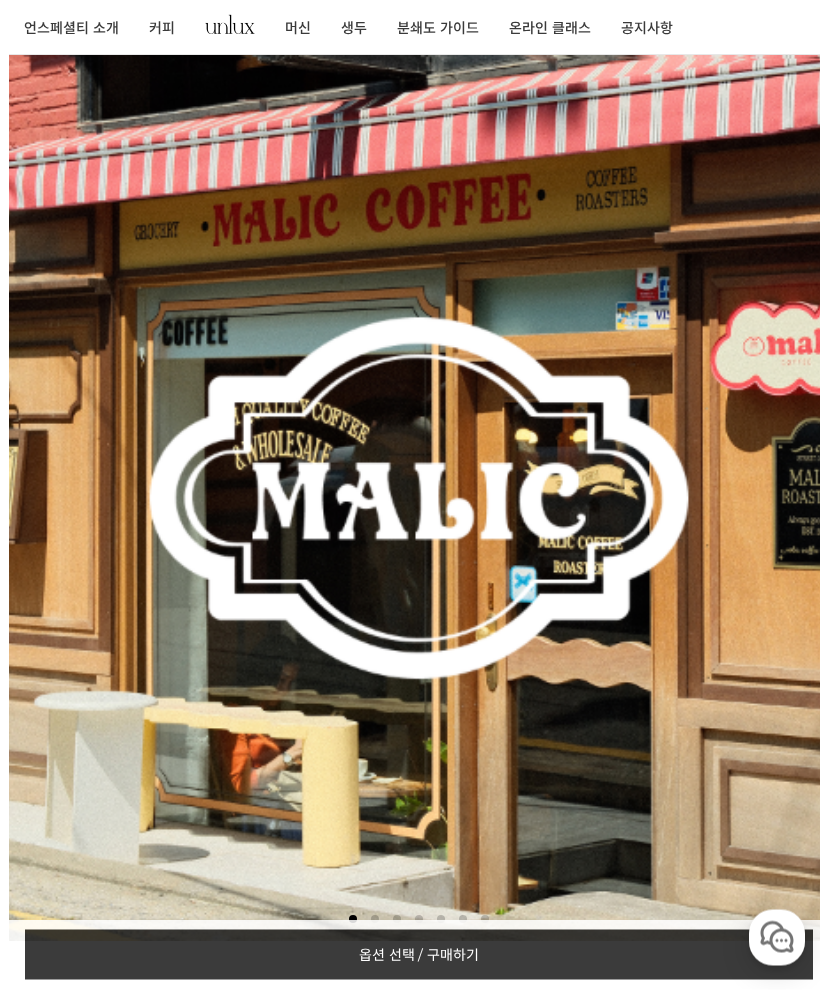 scroll, scrollTop: 0, scrollLeft: 0, axis: both 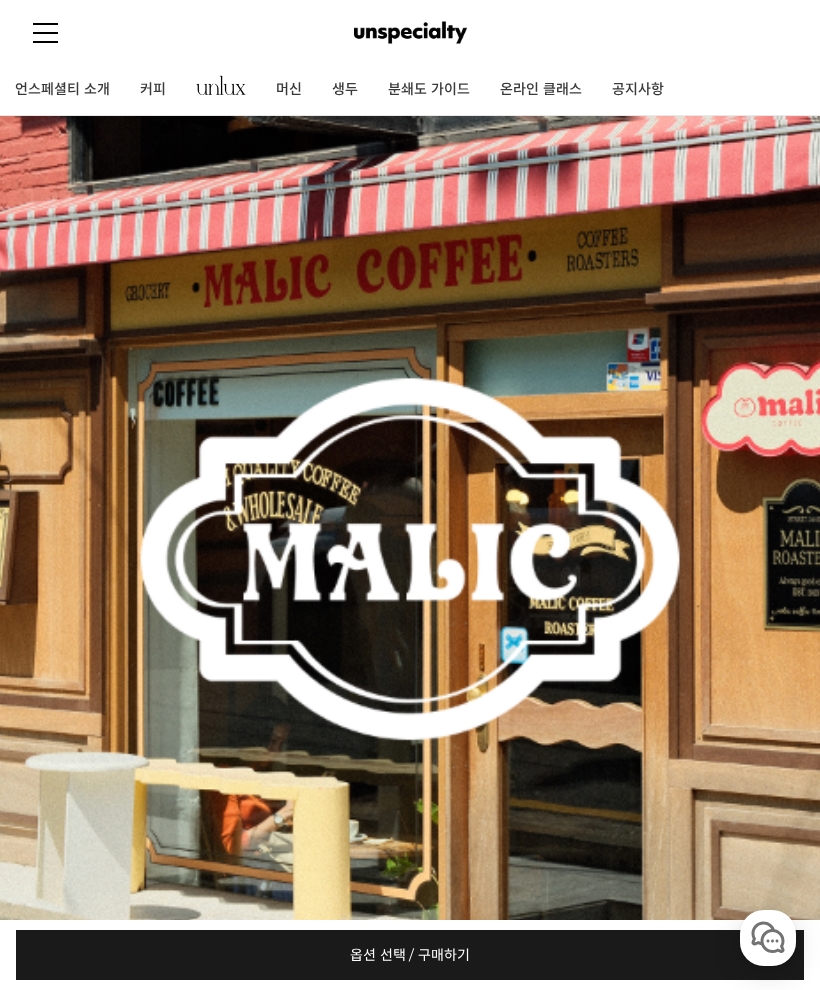 click at bounding box center [410, 33] 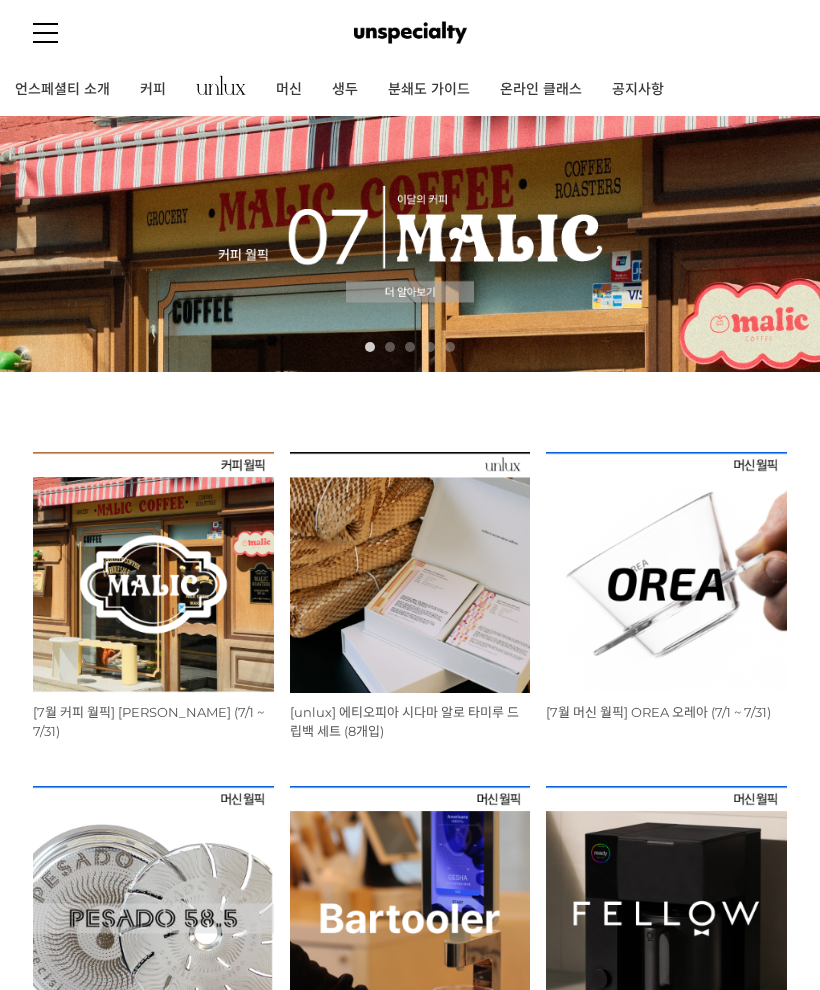 scroll, scrollTop: 0, scrollLeft: 0, axis: both 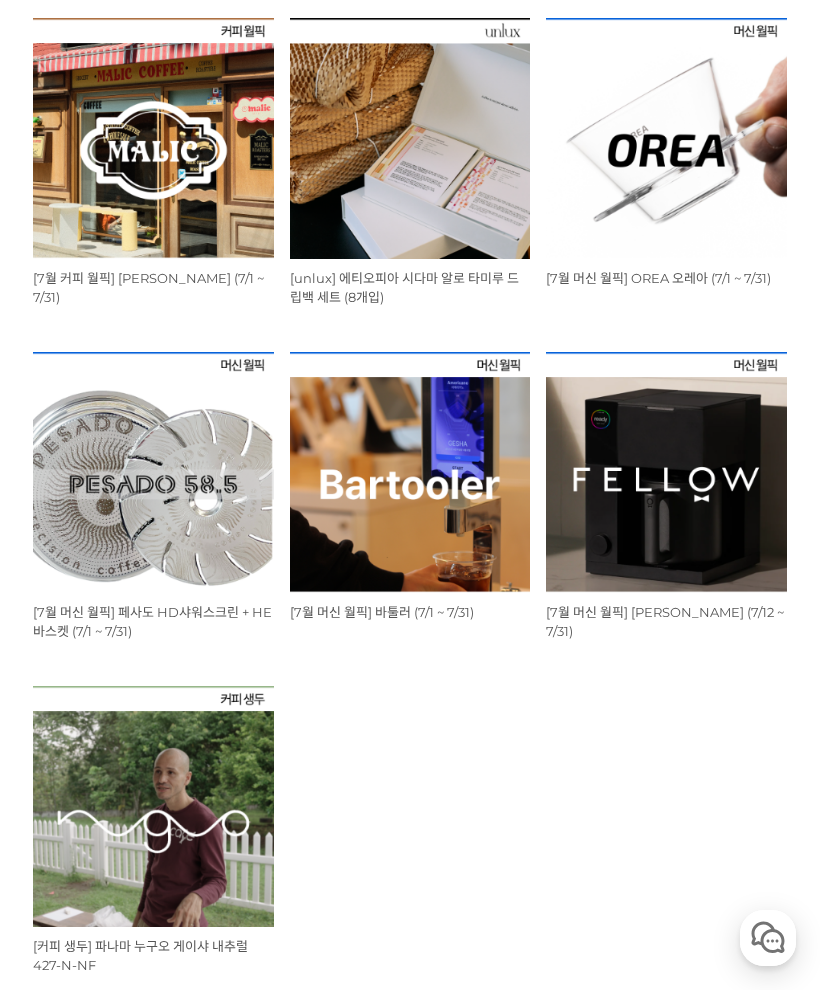 click at bounding box center (666, 472) 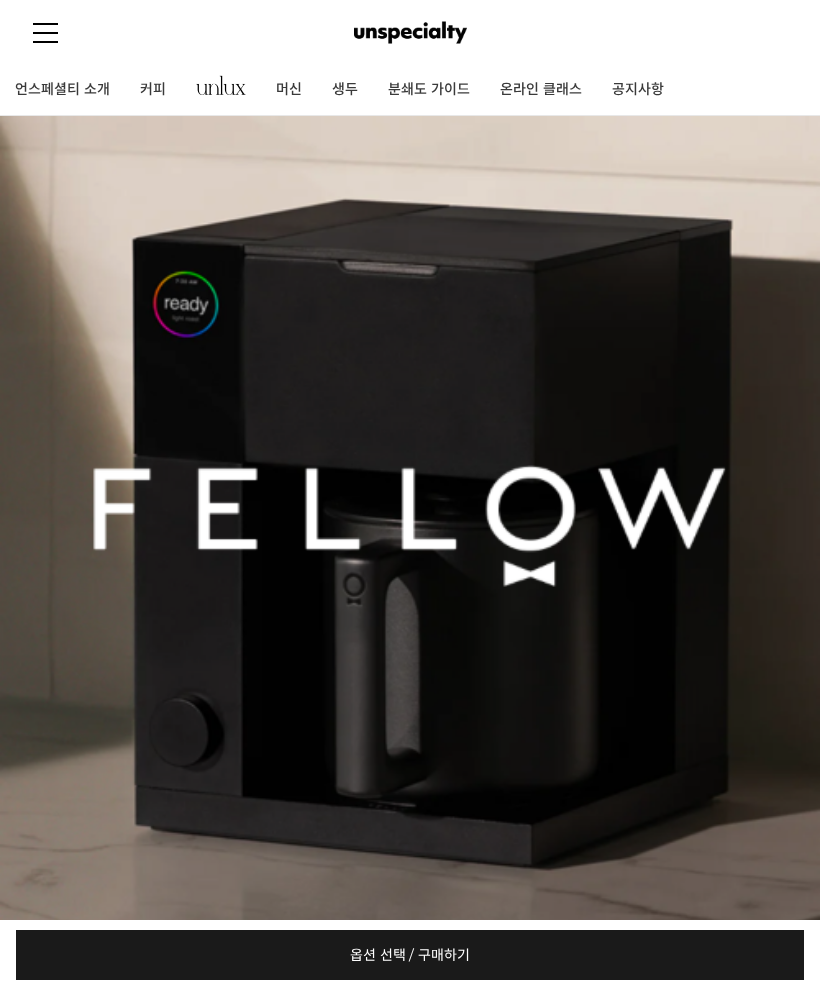 scroll, scrollTop: 0, scrollLeft: 0, axis: both 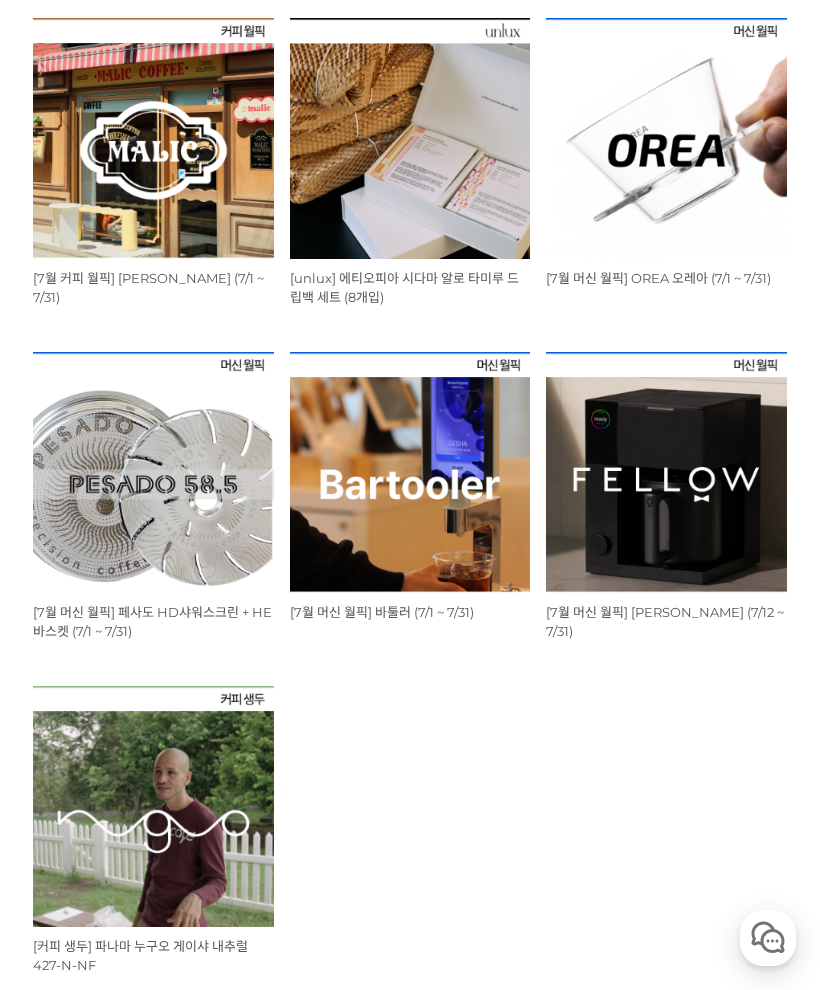 click on "[unlux] 에티오피아 시다마 알로 타미루 드립백 세트 (8개입)" at bounding box center [404, 287] 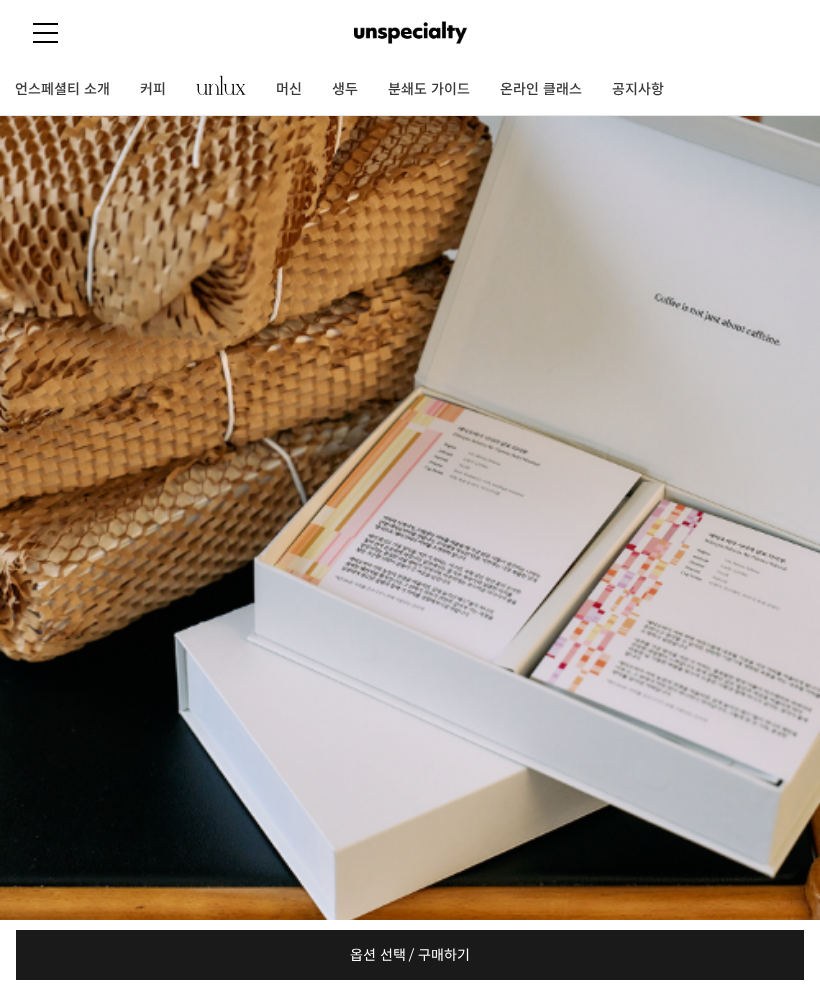 scroll, scrollTop: 0, scrollLeft: 0, axis: both 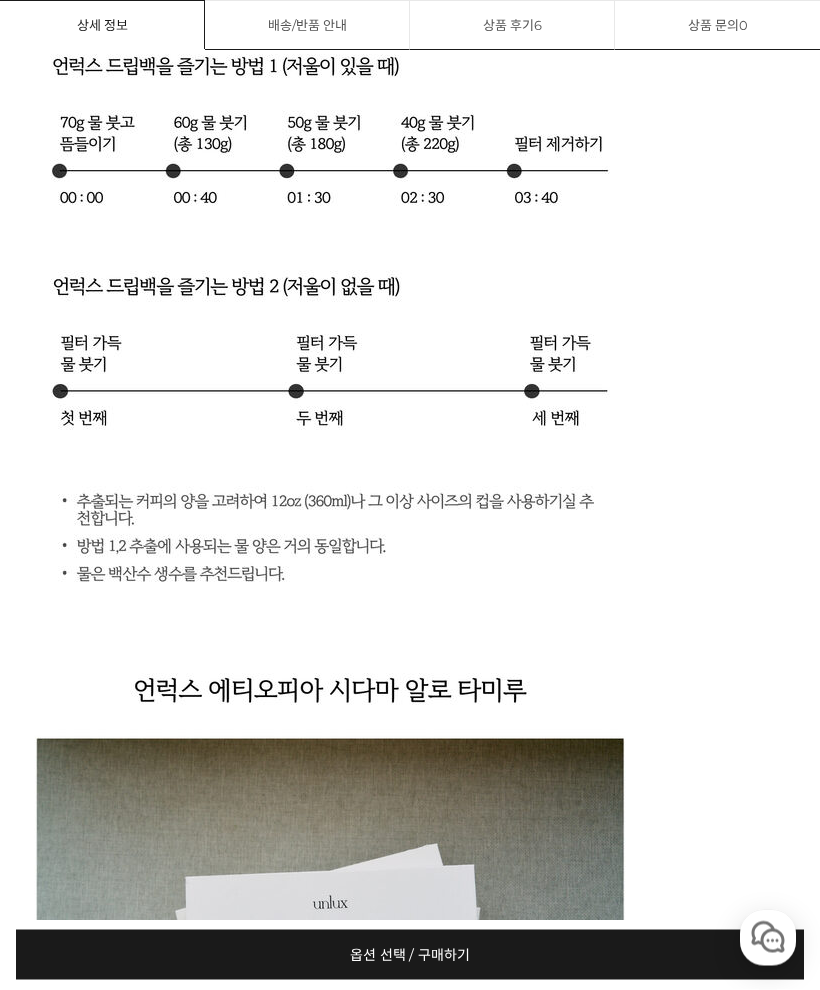click at bounding box center [410, -2701] 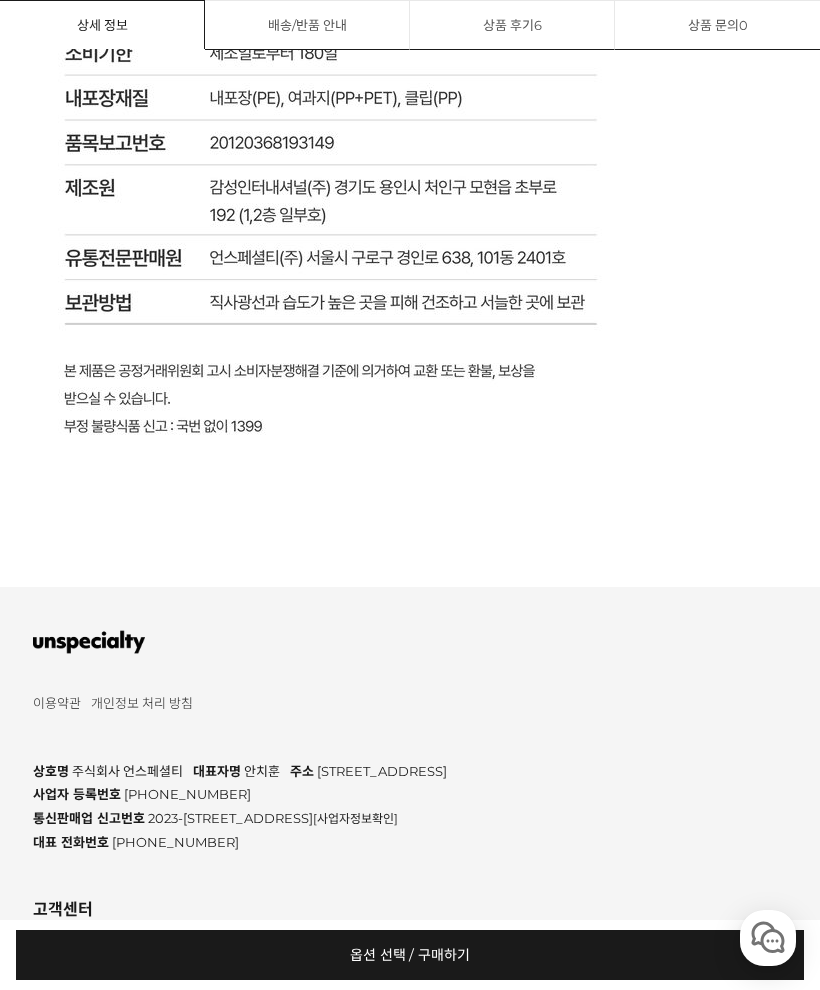 scroll, scrollTop: 10389, scrollLeft: 0, axis: vertical 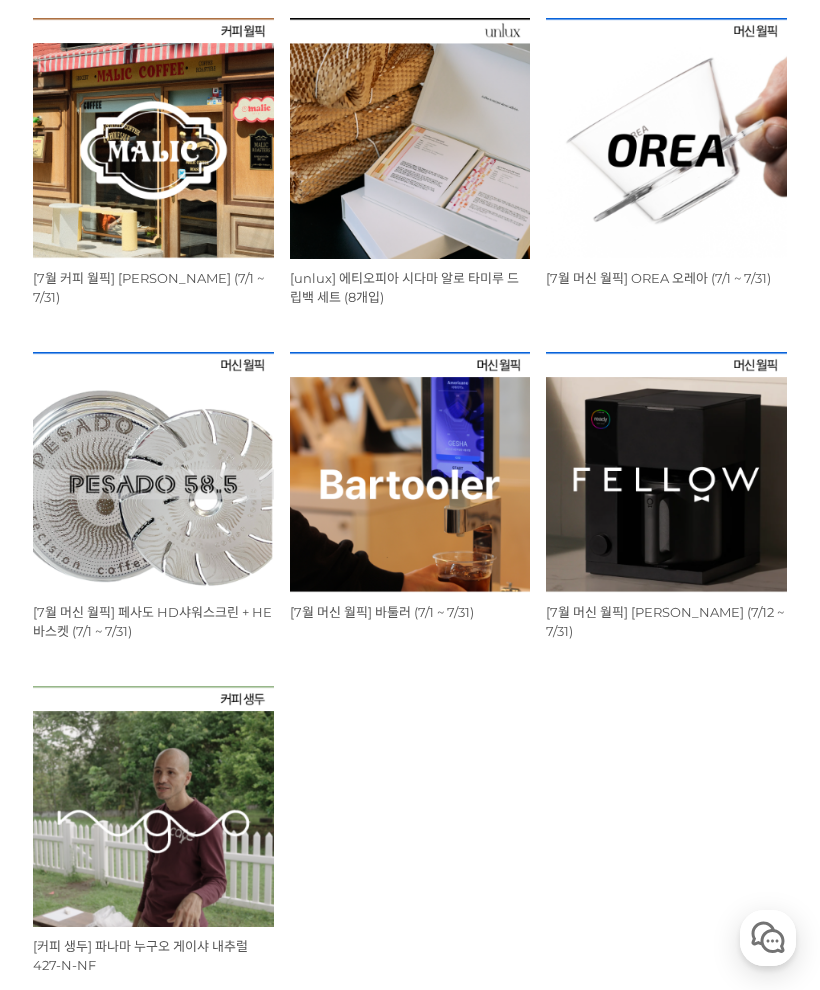 click on "[7월 커피 월픽] [PERSON_NAME] (7/1 ~ 7/31)" at bounding box center (148, 287) 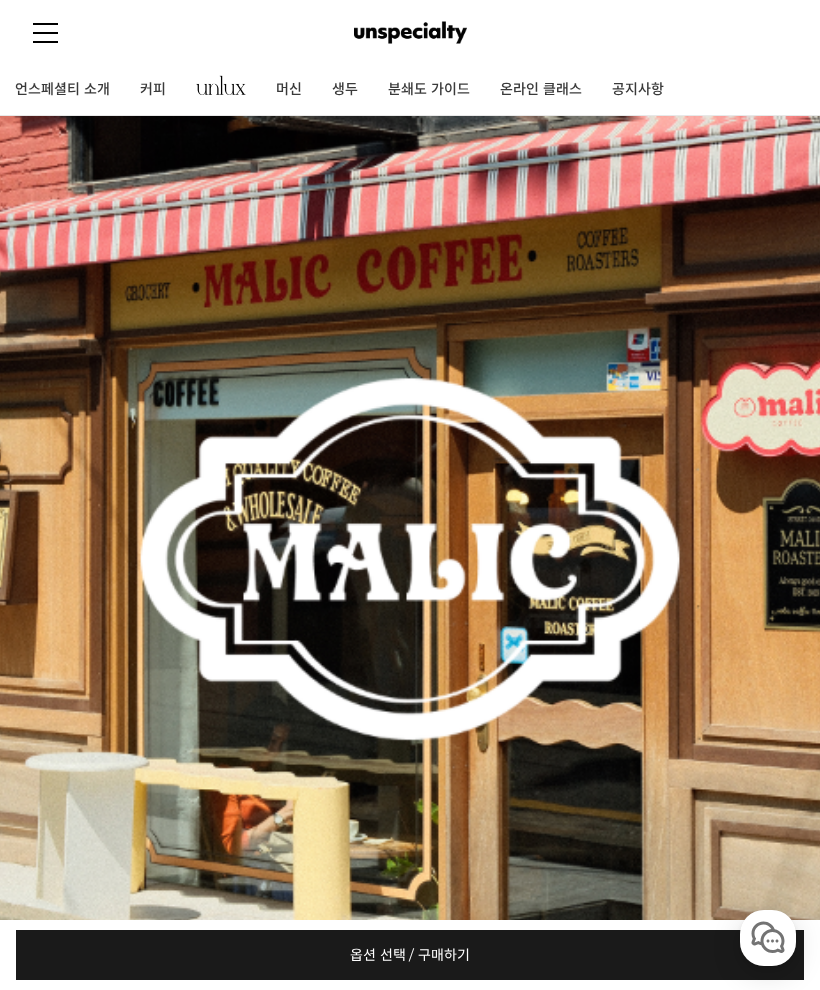 scroll, scrollTop: 0, scrollLeft: 0, axis: both 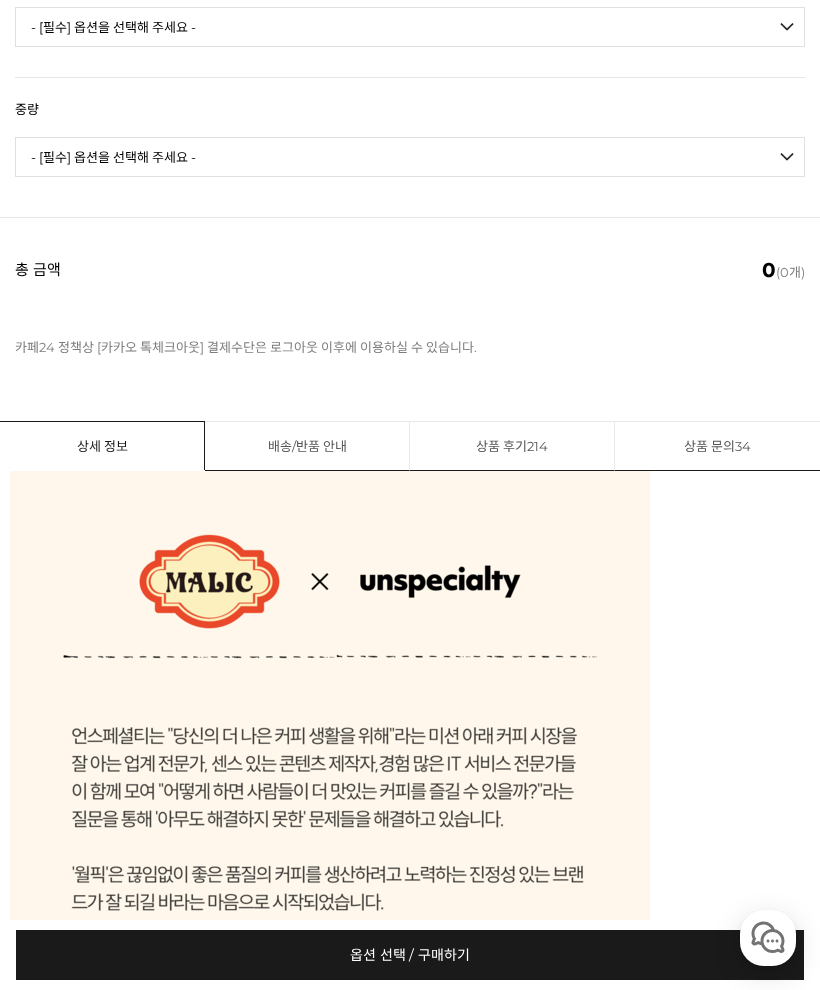 click on "상품 후기  214" at bounding box center (512, 446) 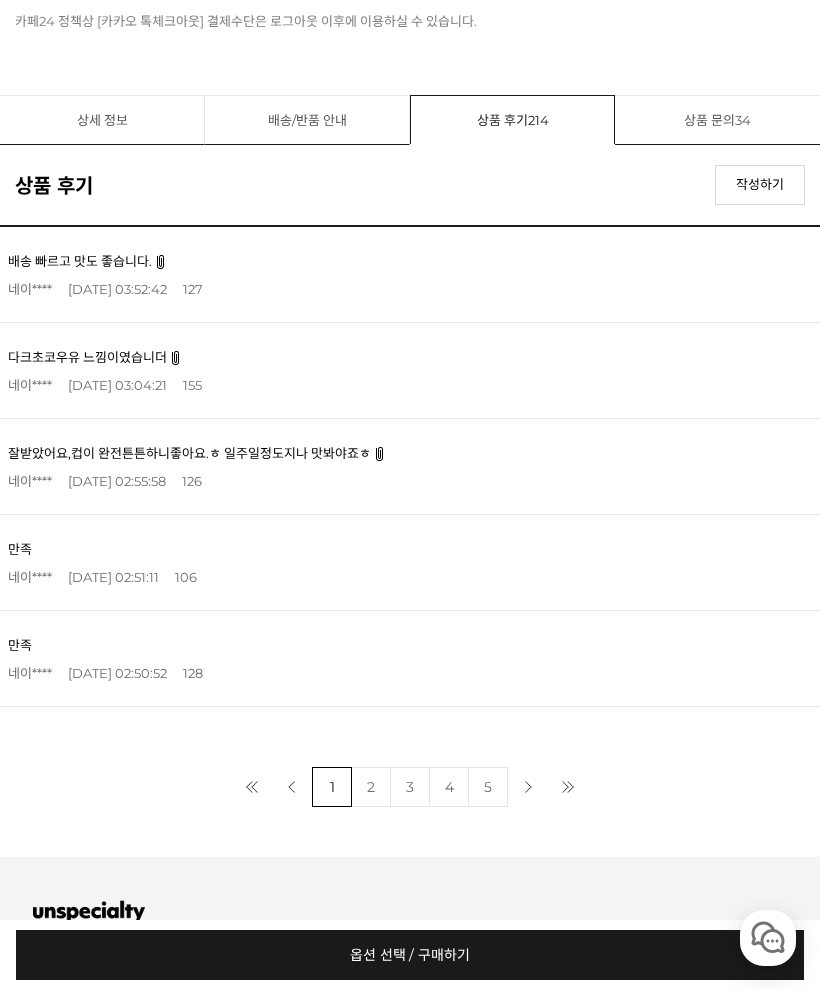 scroll, scrollTop: 1641, scrollLeft: 0, axis: vertical 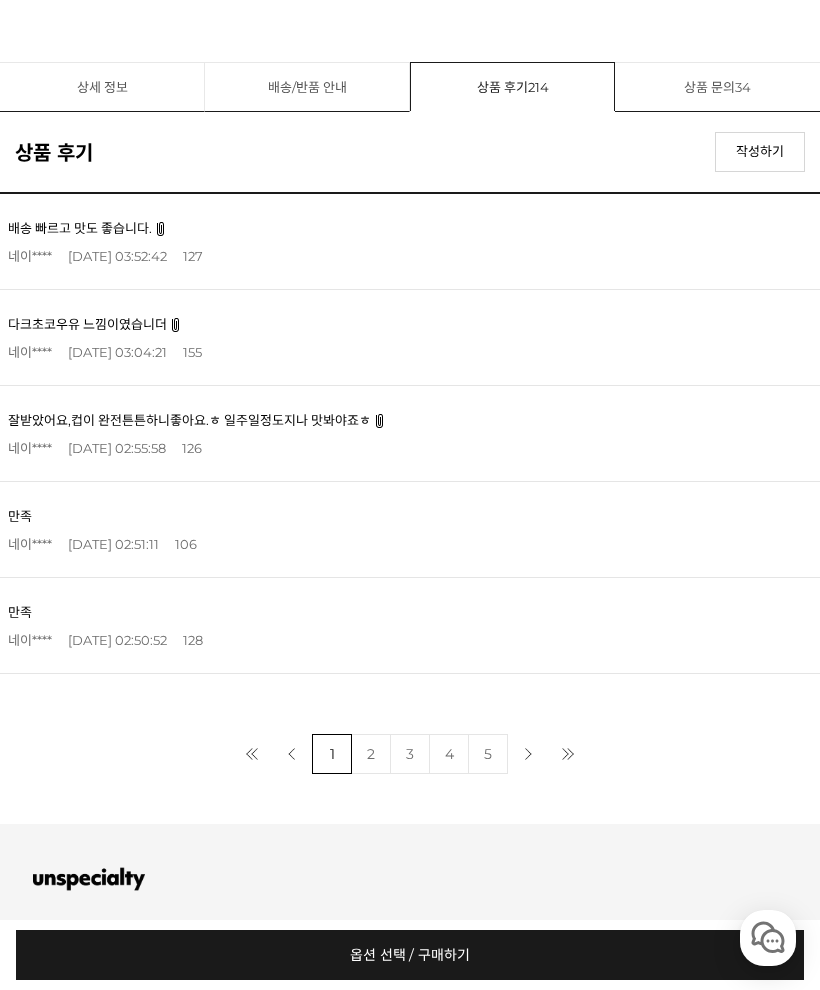 click on "214
배송 빠르고 맛도 좋습니다.
네이****
2025-07-12 03:52:42
127" at bounding box center (410, 242) 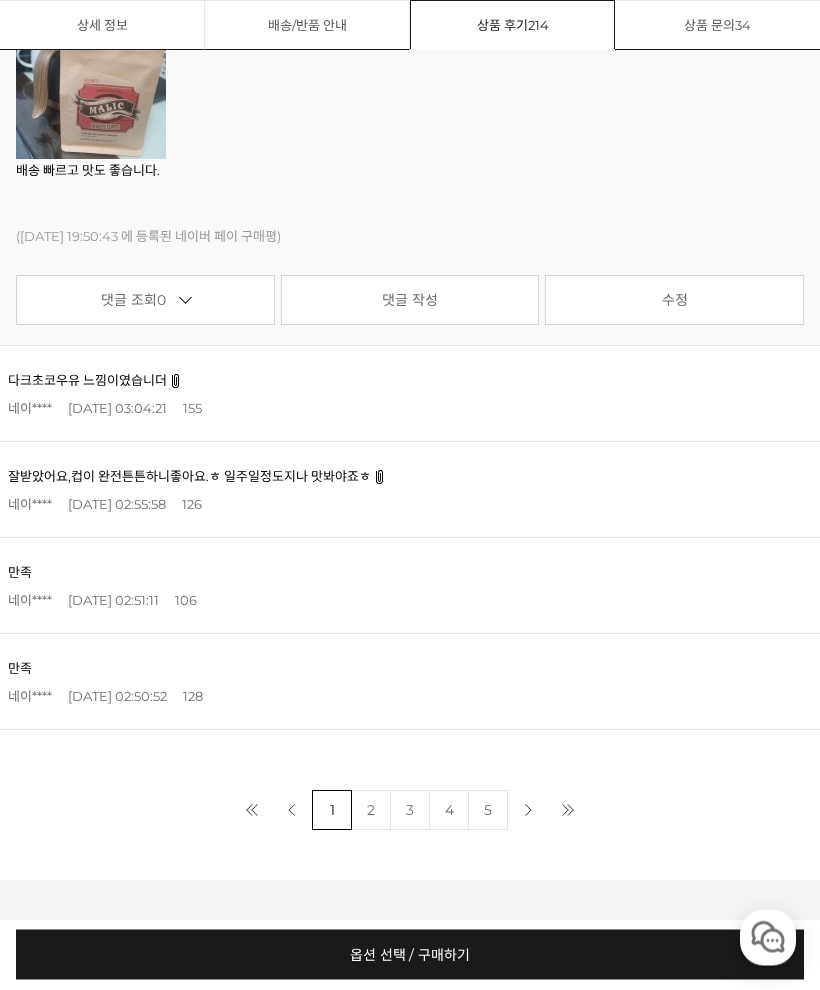 scroll, scrollTop: 1998, scrollLeft: 0, axis: vertical 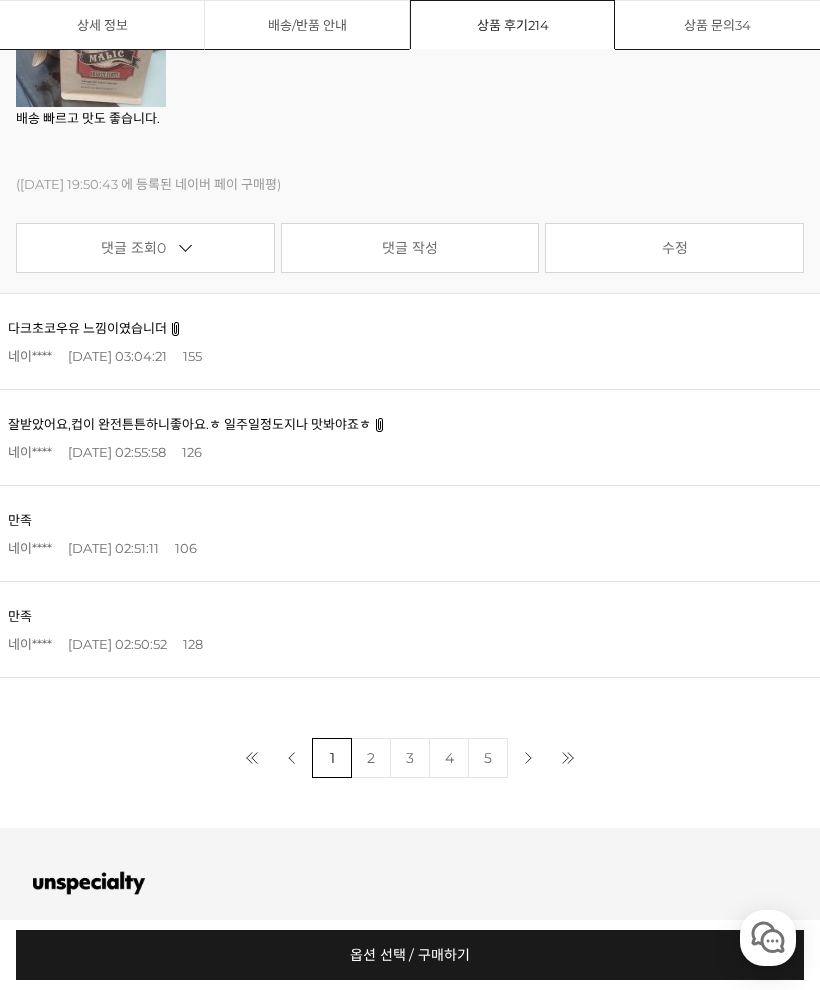 click on "잘받았어요,컵이 완전튼튼하니좋아요.ㅎ 일주일정도지나 맛봐야죠ㅎ" at bounding box center (189, 424) 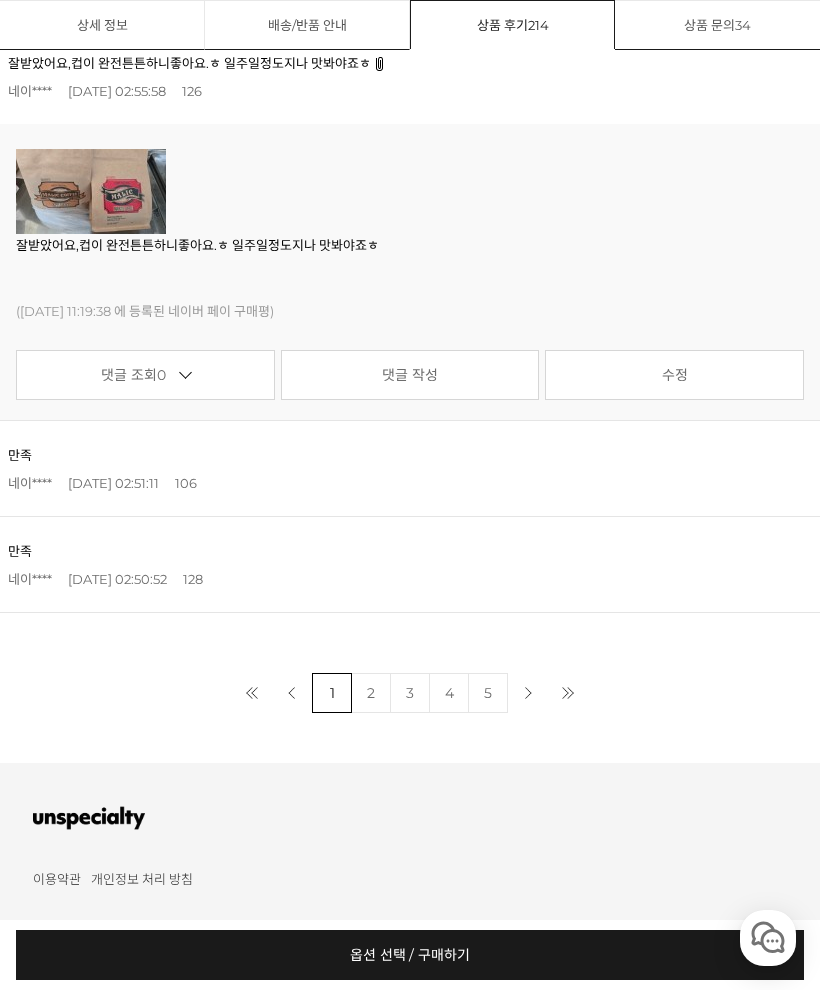 click on "2" at bounding box center [371, 693] 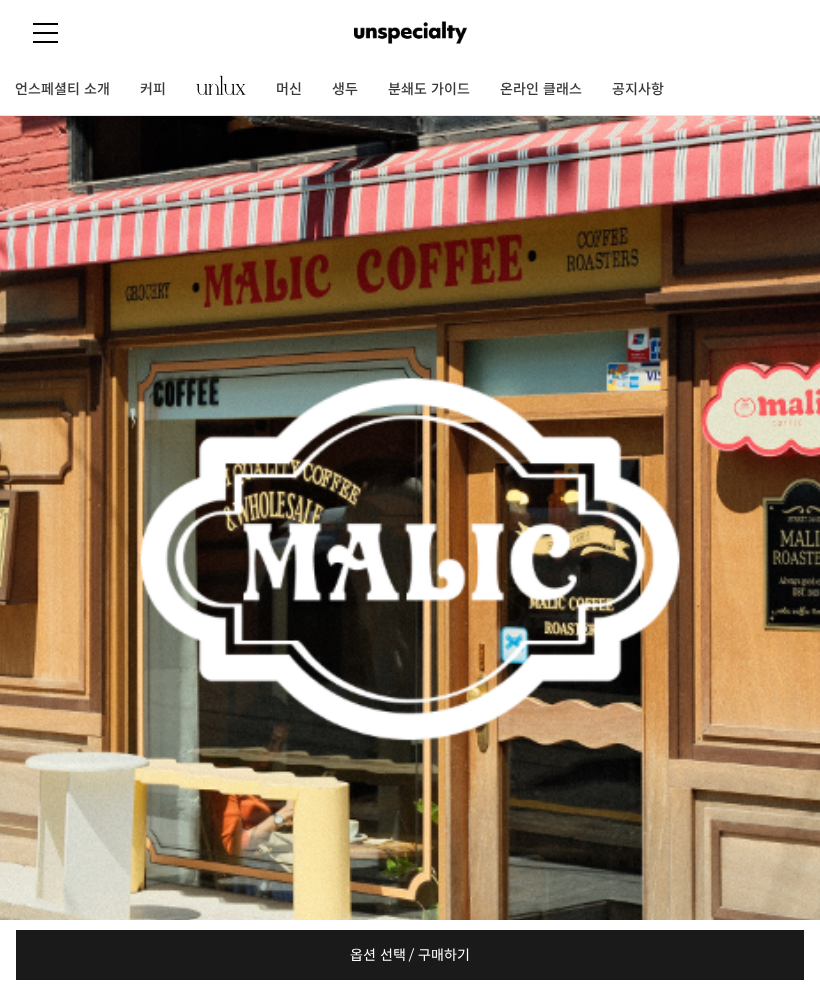 scroll, scrollTop: 1641, scrollLeft: 0, axis: vertical 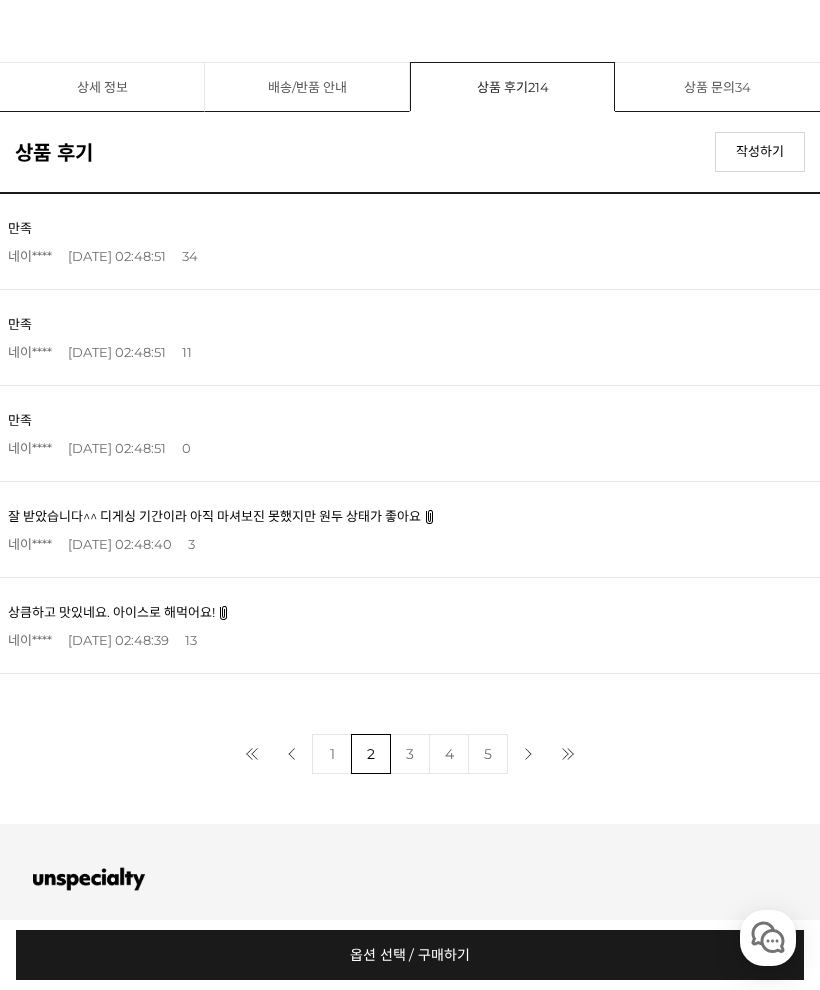 click on "상큼하고 맛있네요. 아이스로 해먹어요!" at bounding box center (111, 612) 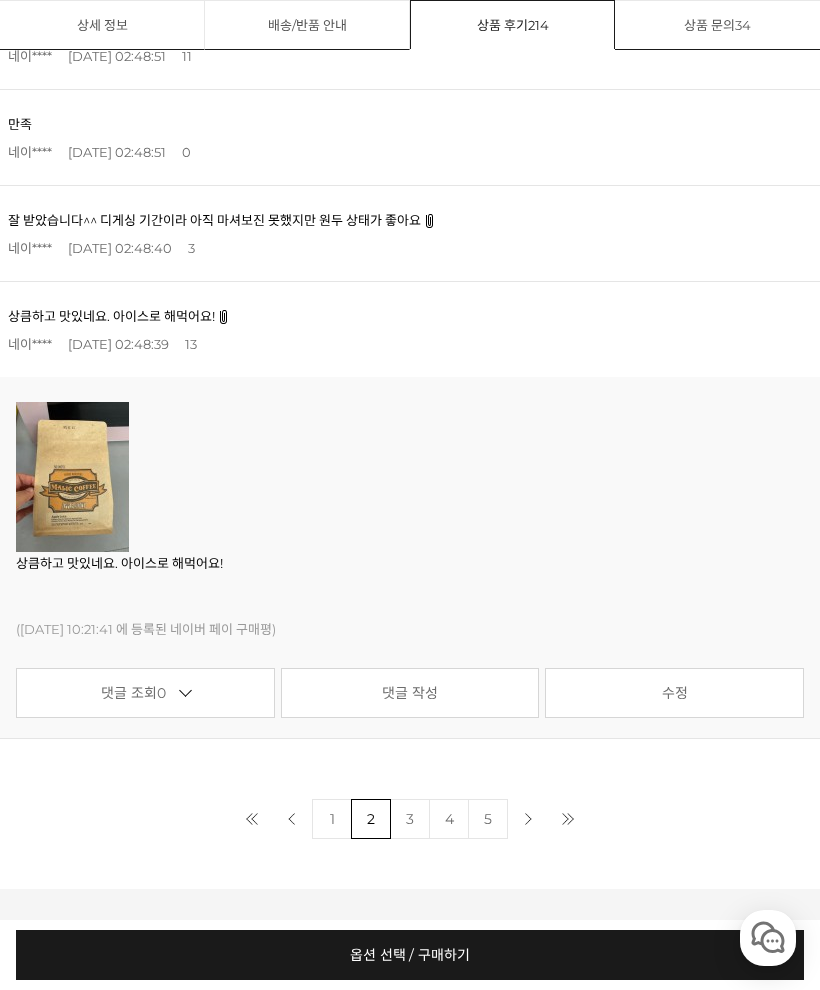 scroll, scrollTop: 1941, scrollLeft: 0, axis: vertical 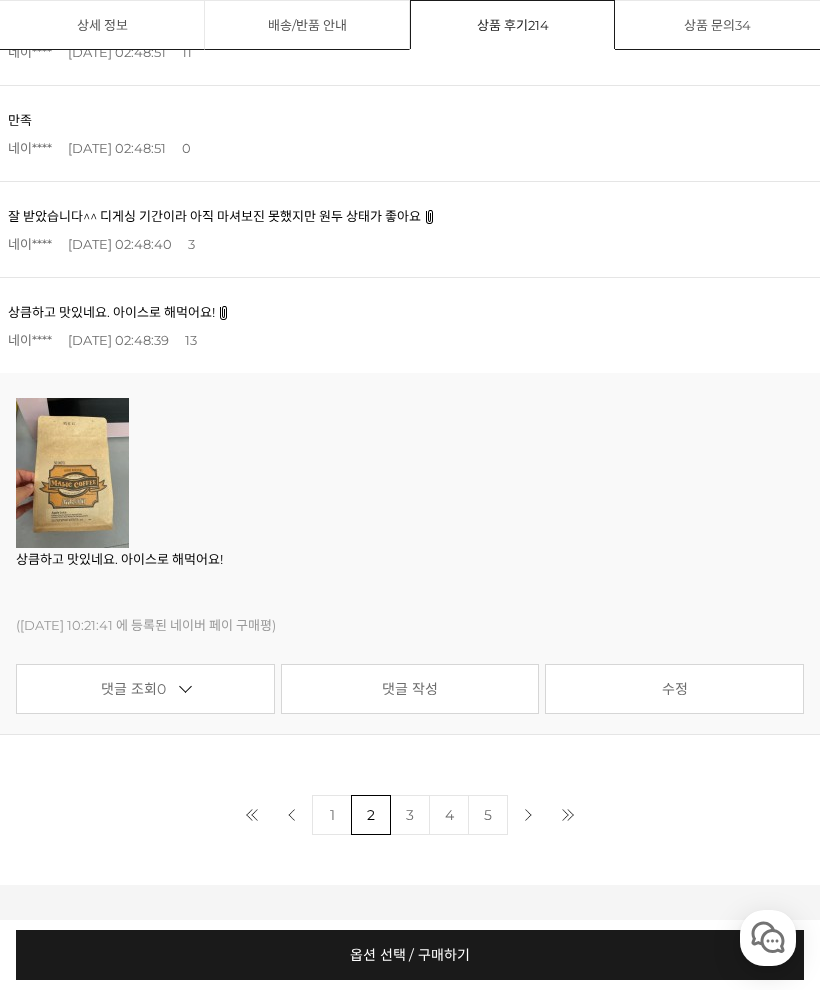 click on "3" at bounding box center (410, 815) 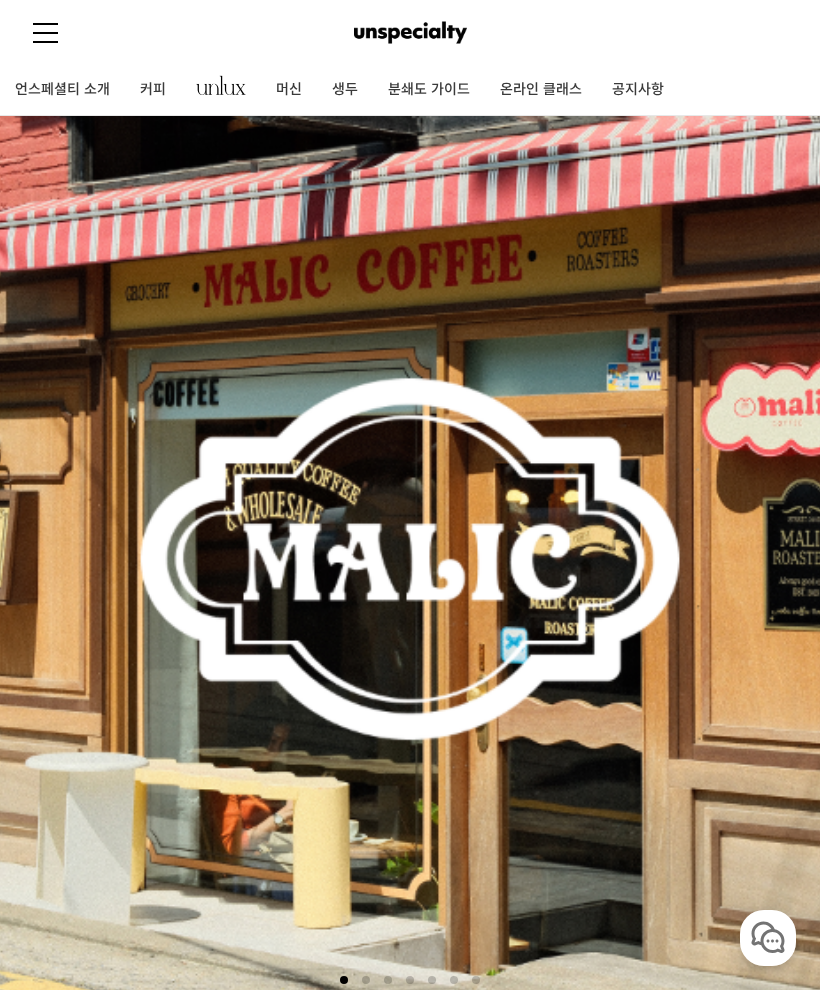 scroll, scrollTop: 1970, scrollLeft: 0, axis: vertical 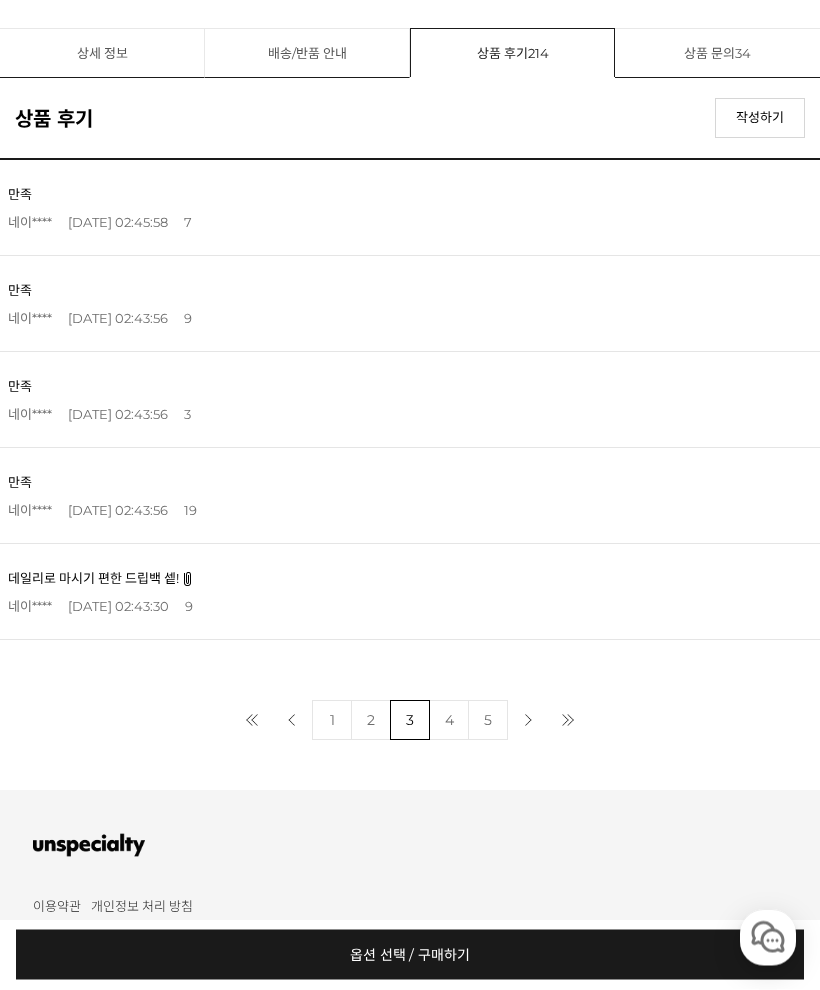 click on "데일리로 마시기 편한 드립백 셑!" at bounding box center (93, 579) 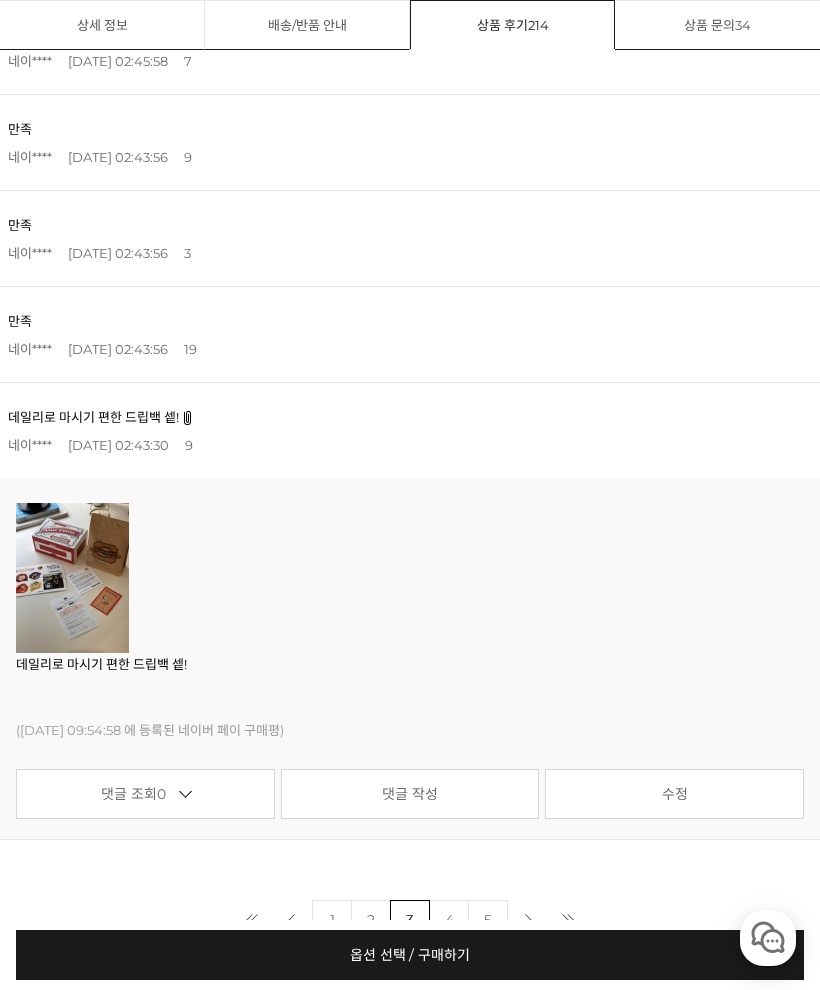 scroll, scrollTop: 2047, scrollLeft: 0, axis: vertical 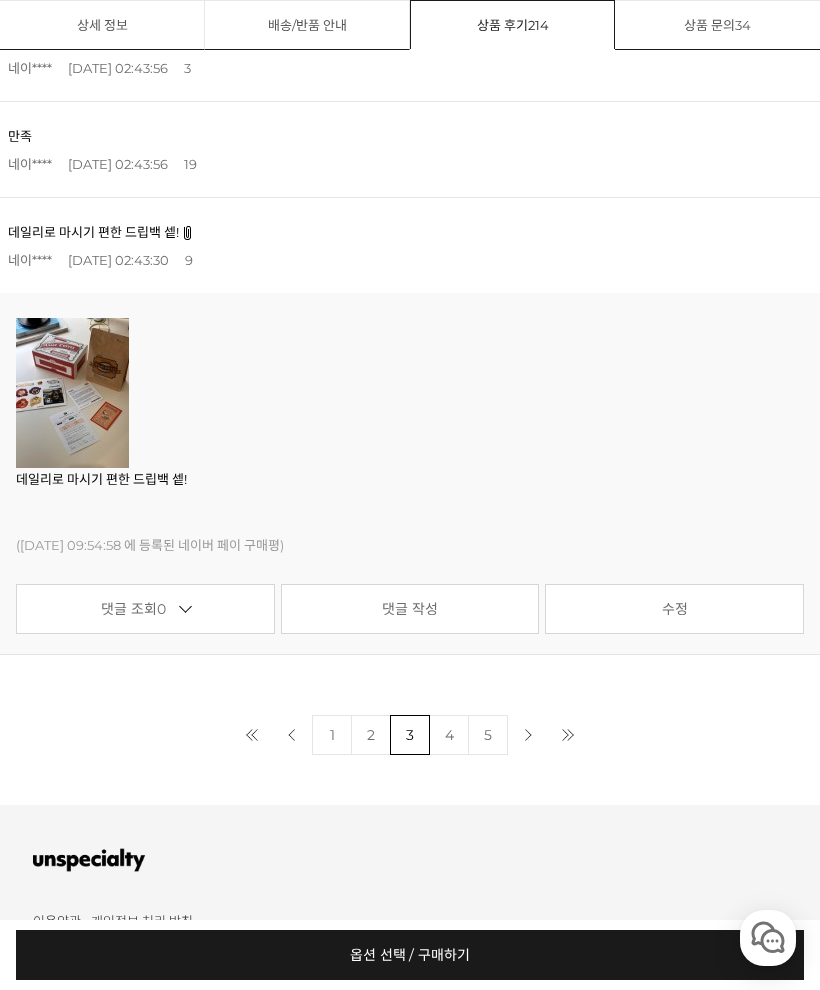 click on "4" at bounding box center (449, 735) 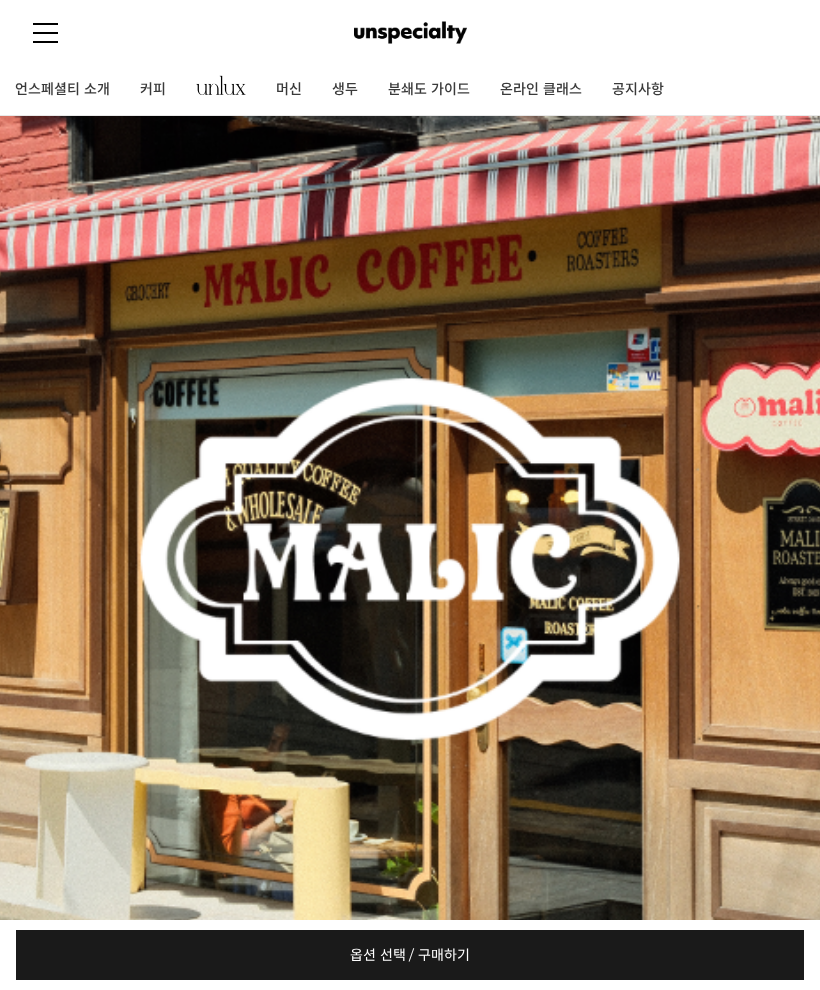 scroll, scrollTop: 1641, scrollLeft: 0, axis: vertical 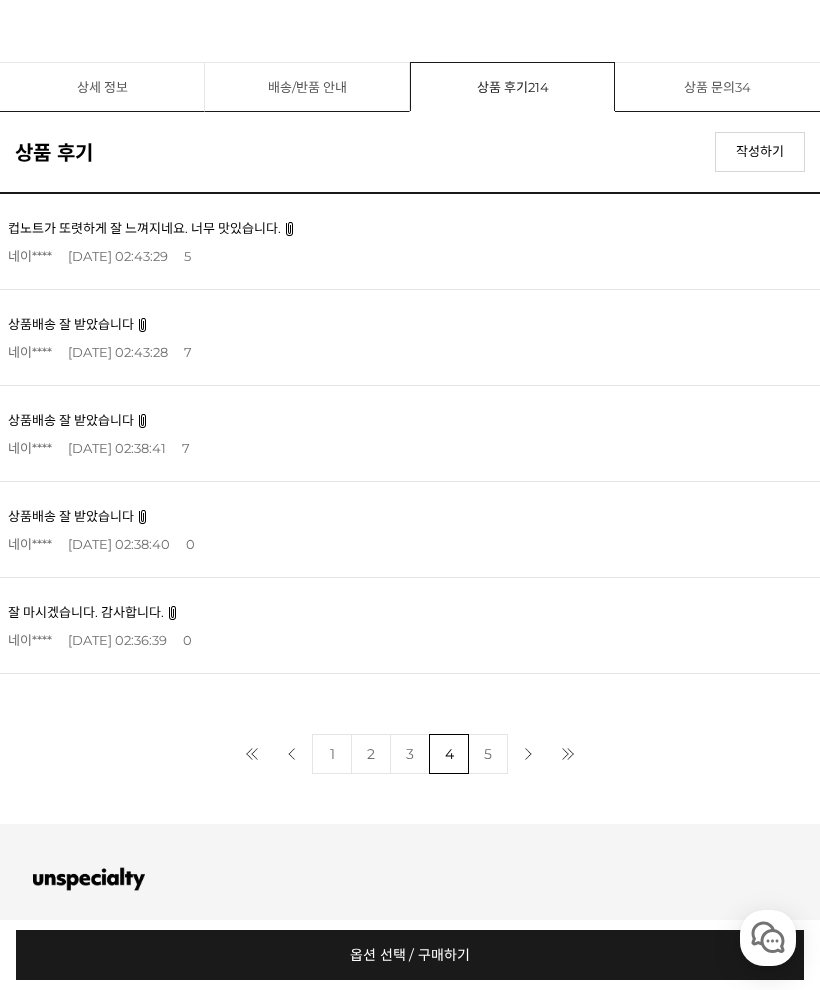 click on "컵노트가 또렷하게 잘 느껴지네요. 너무 맛있습니다." at bounding box center (144, 228) 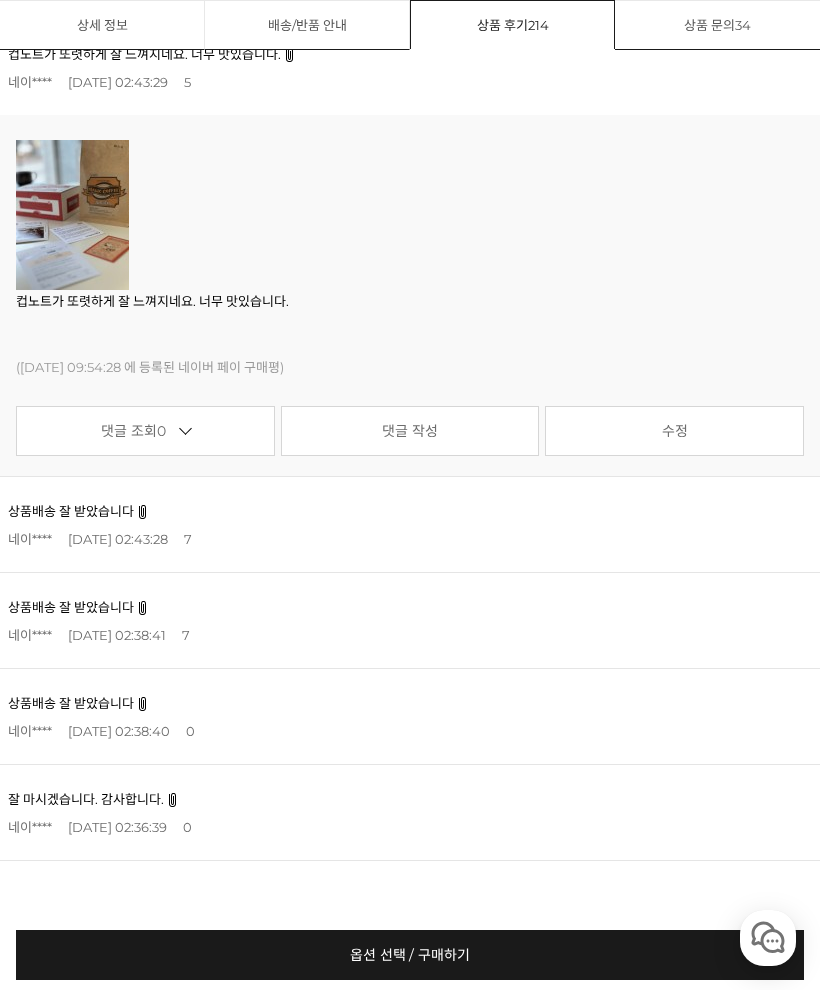 scroll, scrollTop: 2017, scrollLeft: 0, axis: vertical 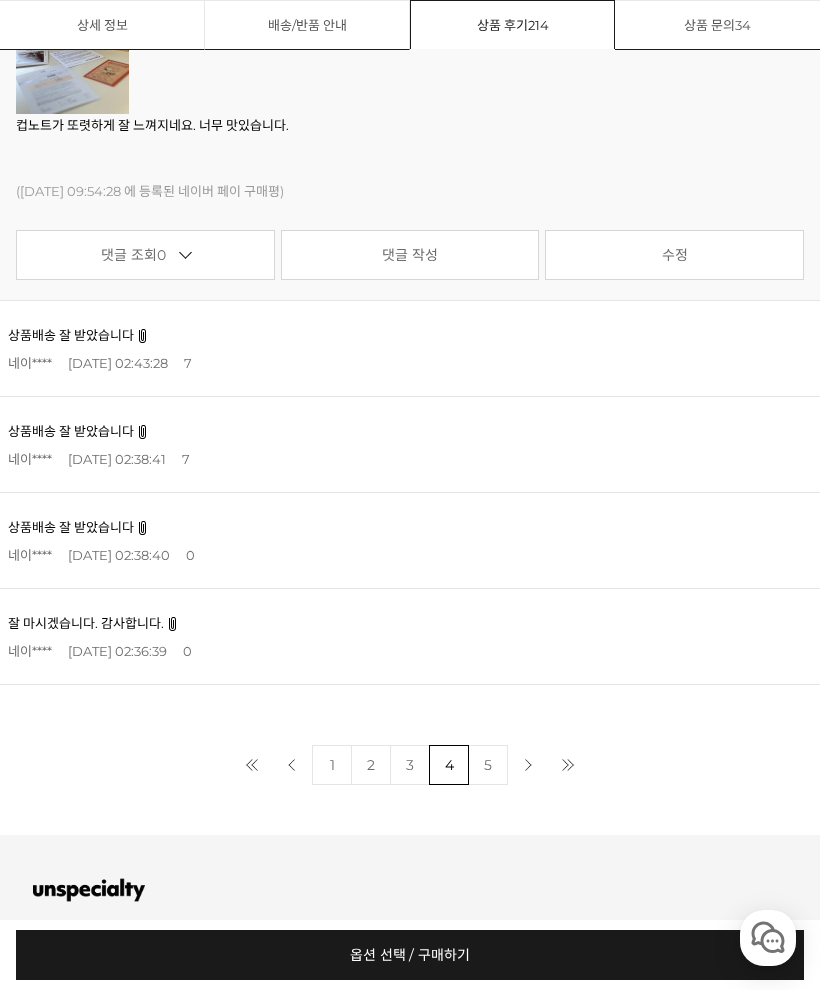 click on "상품배송 잘 받았습니다" at bounding box center (71, 335) 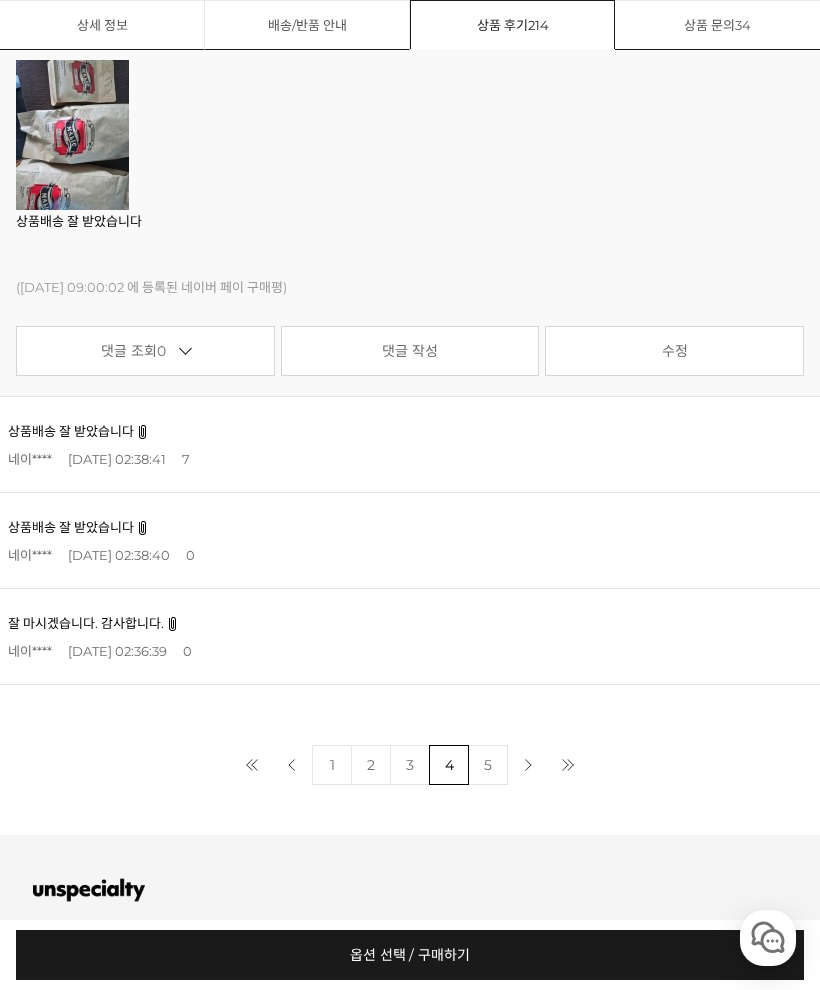click on "5" at bounding box center (488, 765) 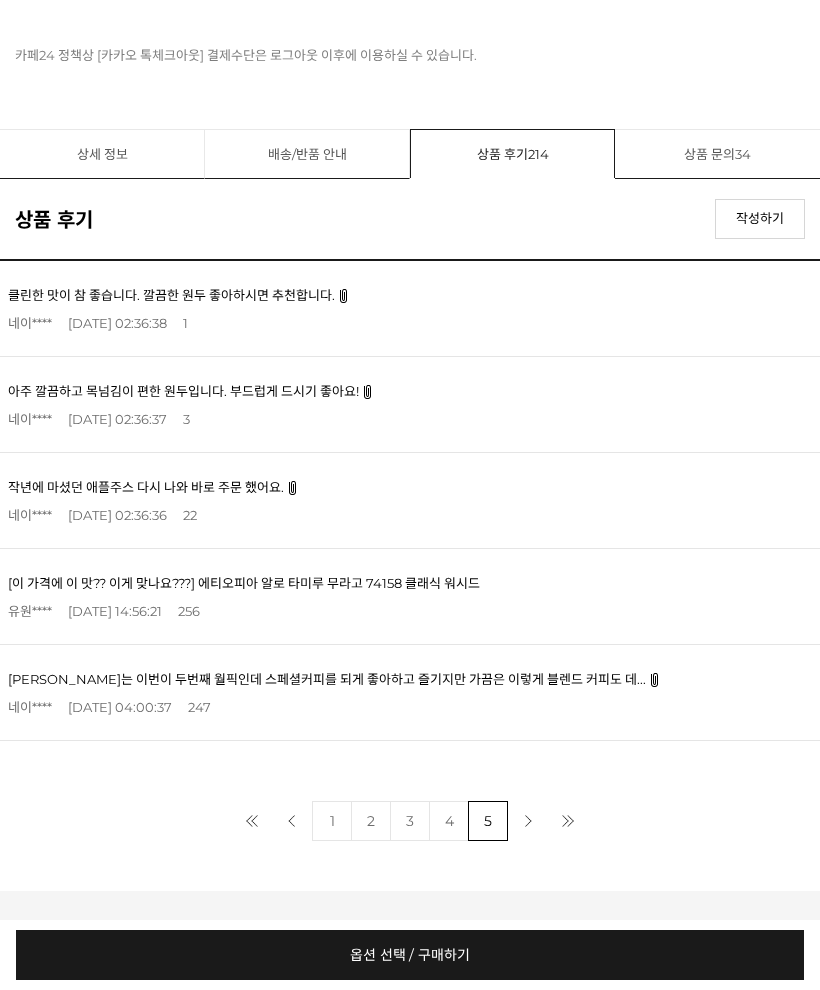scroll, scrollTop: 1641, scrollLeft: 0, axis: vertical 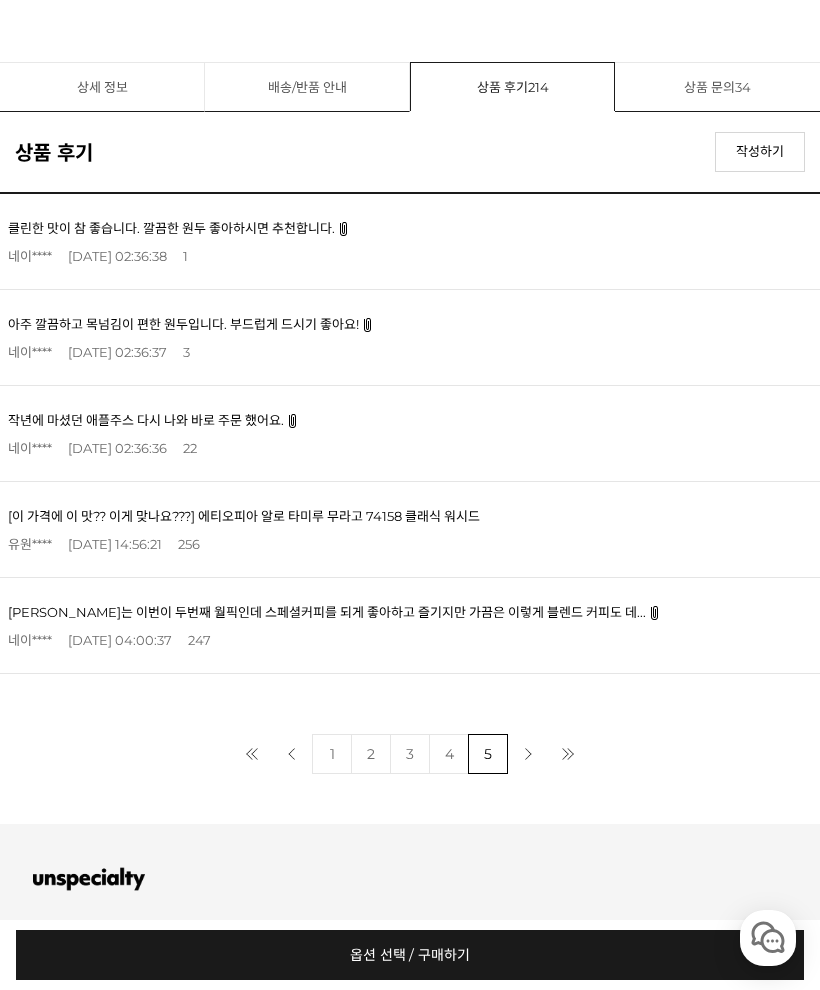 click on "191
[이 가격에 이 맛?? 이게 맞나요???] [GEOGRAPHIC_DATA] 알로 타미루 무라고 74158 클래식 워시드
유원****
[DATE] 14:56:21
256" at bounding box center [410, 530] 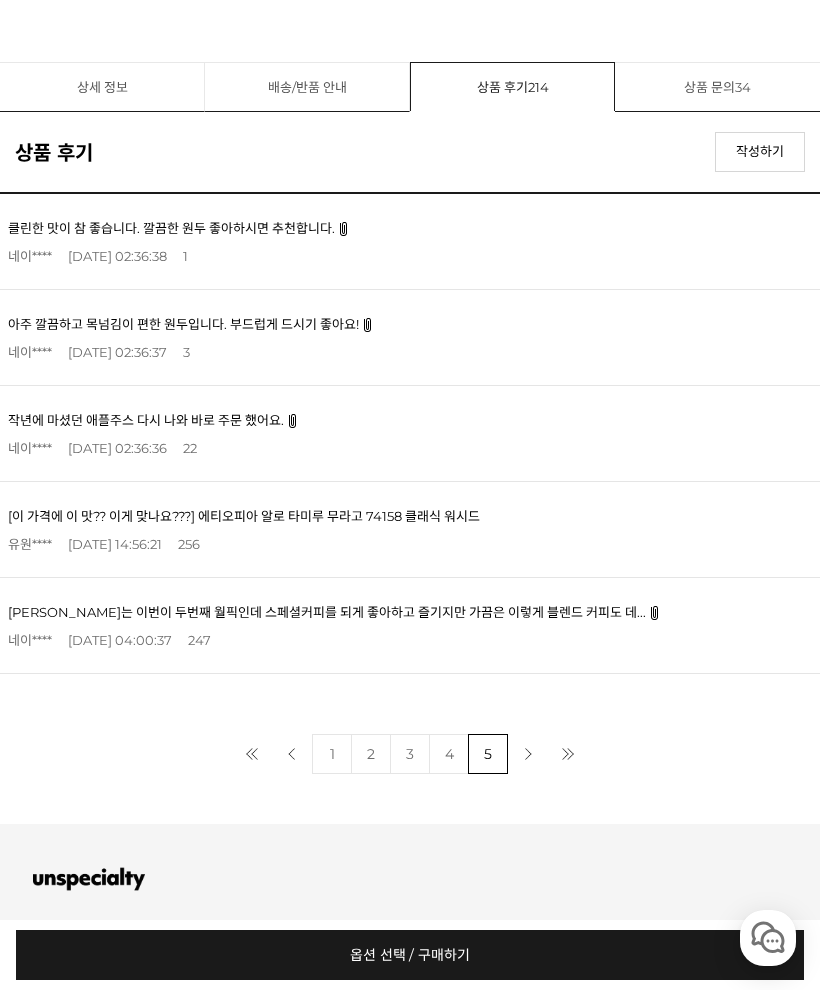 click on "작년에 마셨던 애플주스 다시 나와 바로 주문 했어요." at bounding box center [146, 420] 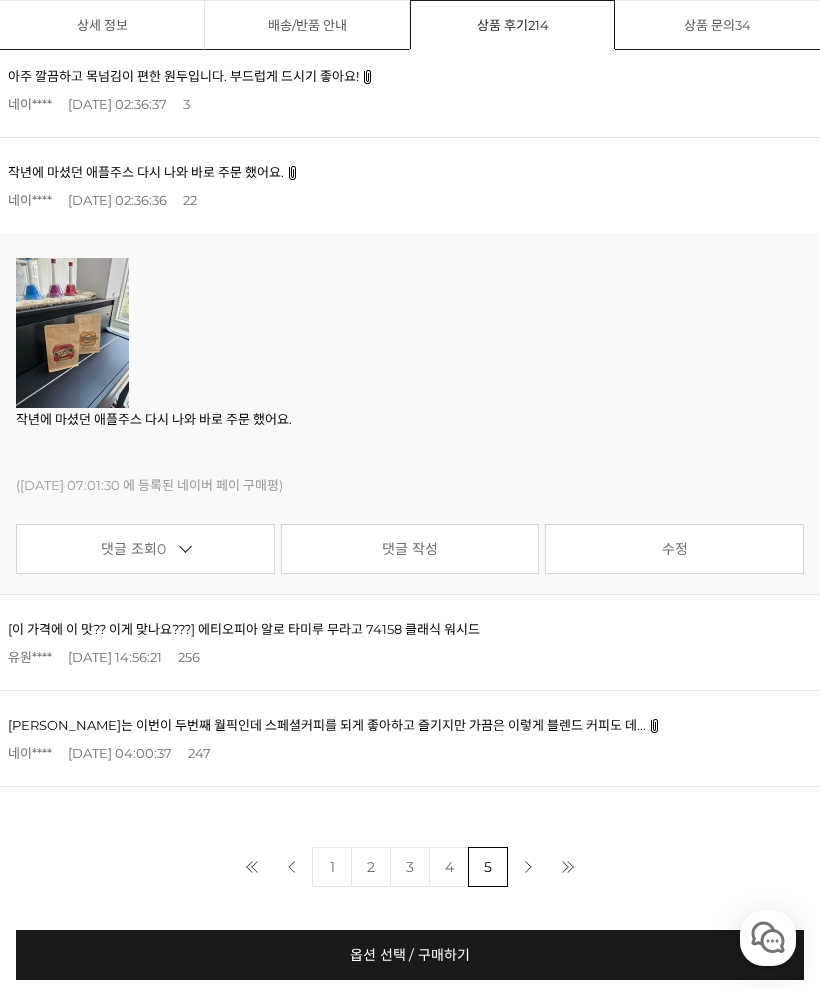 scroll, scrollTop: 1915, scrollLeft: 0, axis: vertical 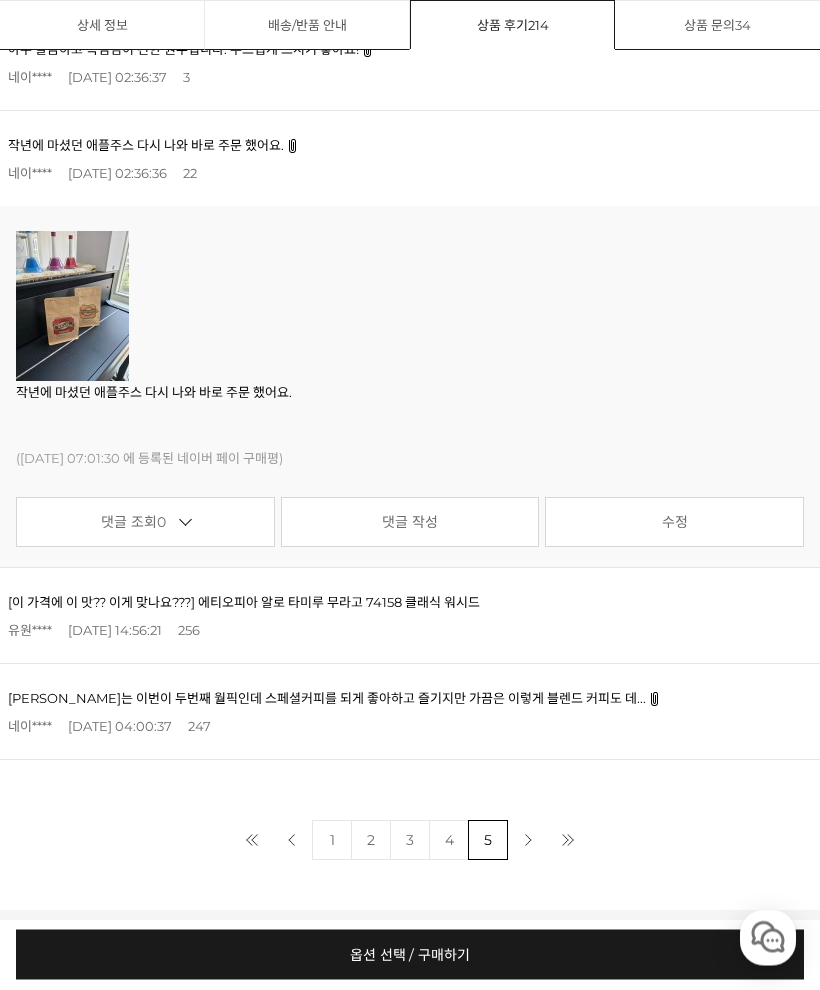 click on "[이 가격에 이 맛?? 이게 맞나요???] 에티오피아 알로 타미루 무라고 74158 클래식 워시드" at bounding box center (244, 603) 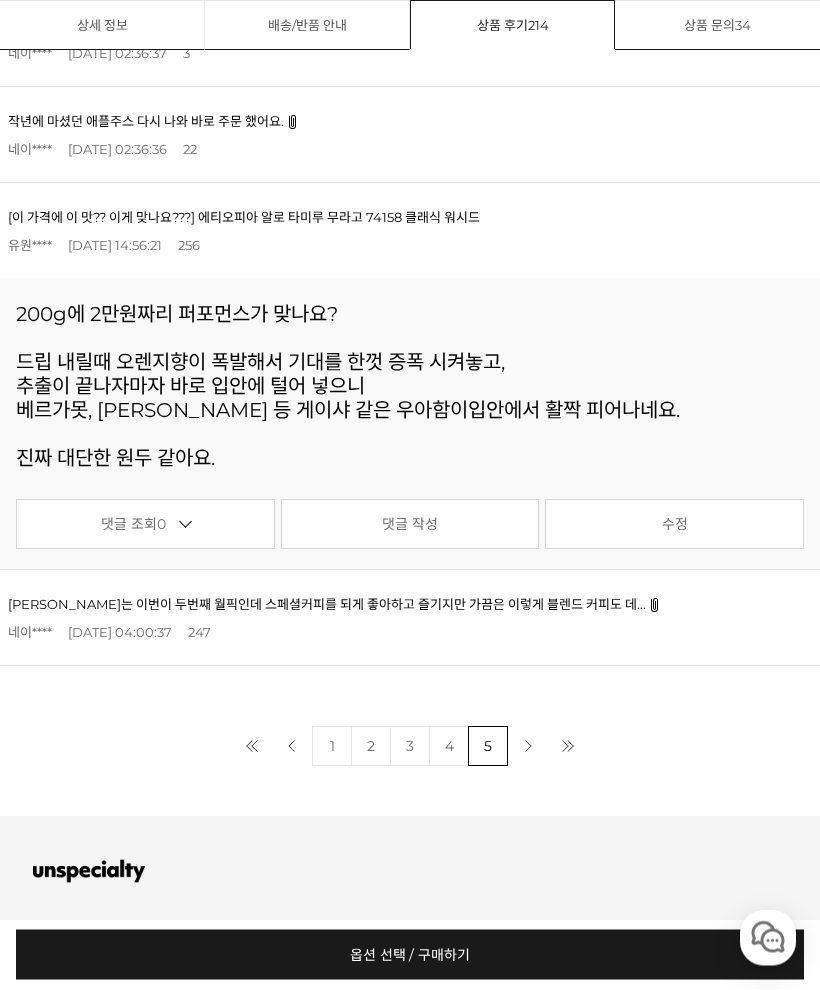 scroll, scrollTop: 1940, scrollLeft: 0, axis: vertical 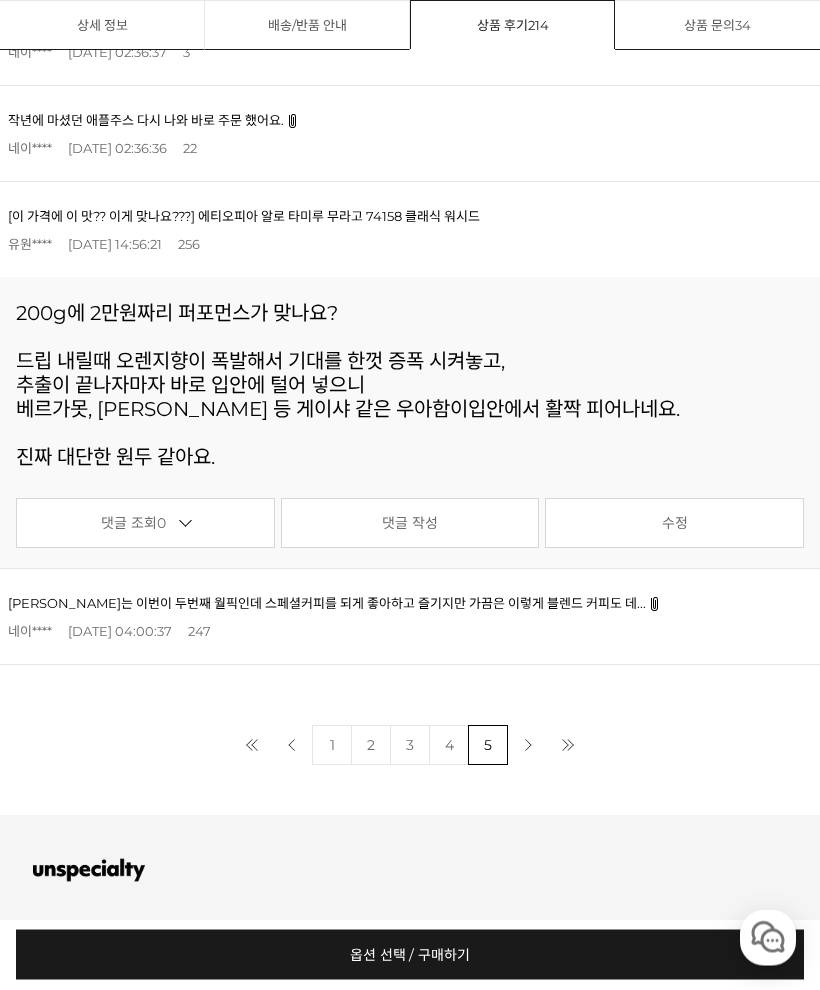 click on "[PERSON_NAME]는 이번이 두번째 월픽인데 스페셜커피를
되게 좋아하고 즐기지만 가끔은 이렇게 블렌드 커피도
데..." at bounding box center (327, 604) 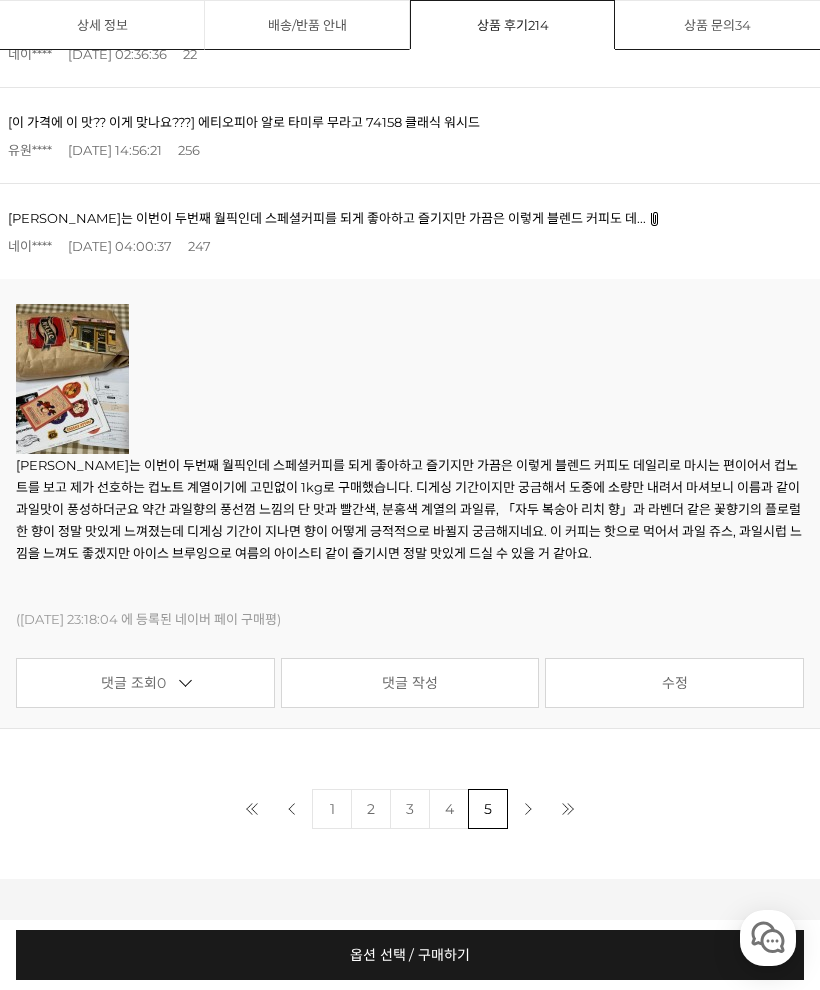scroll, scrollTop: 2063, scrollLeft: 0, axis: vertical 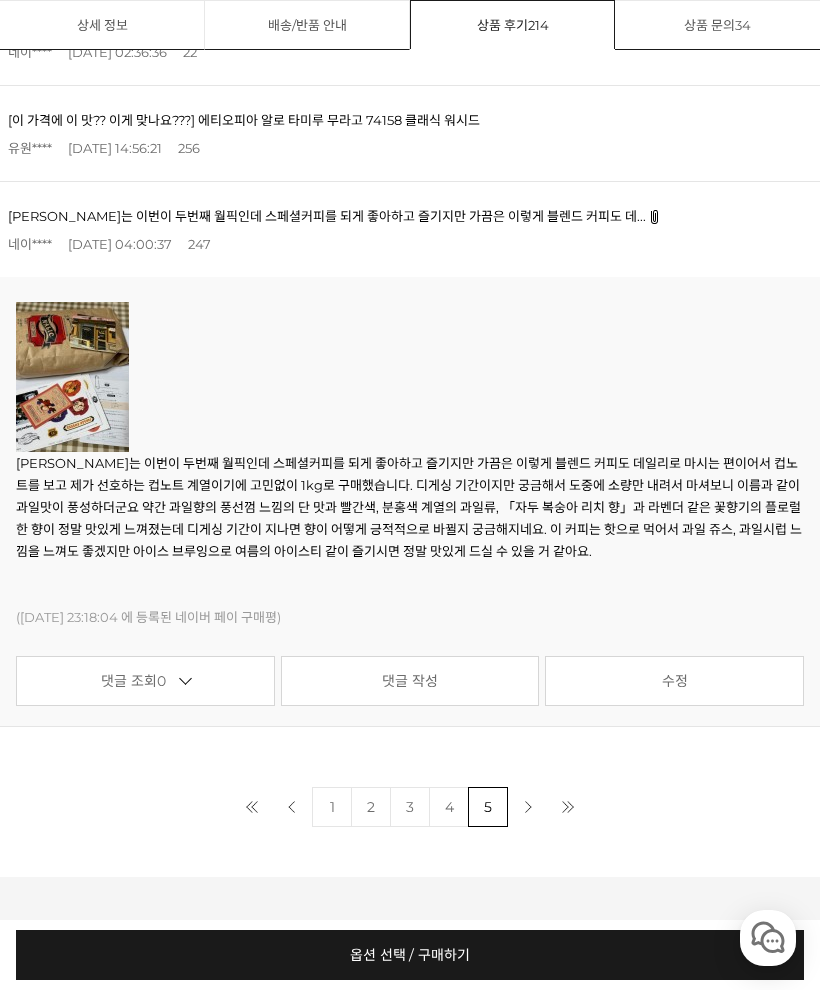 click on "다음 페이지" at bounding box center [528, 807] 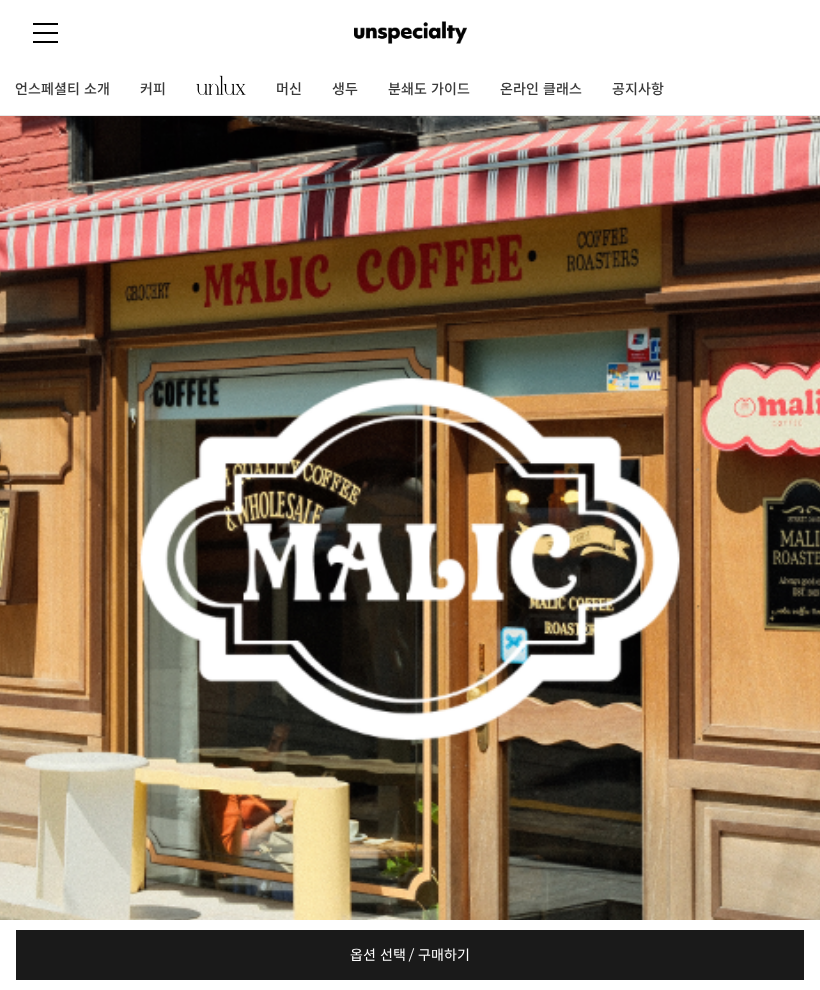 scroll, scrollTop: 1623, scrollLeft: 0, axis: vertical 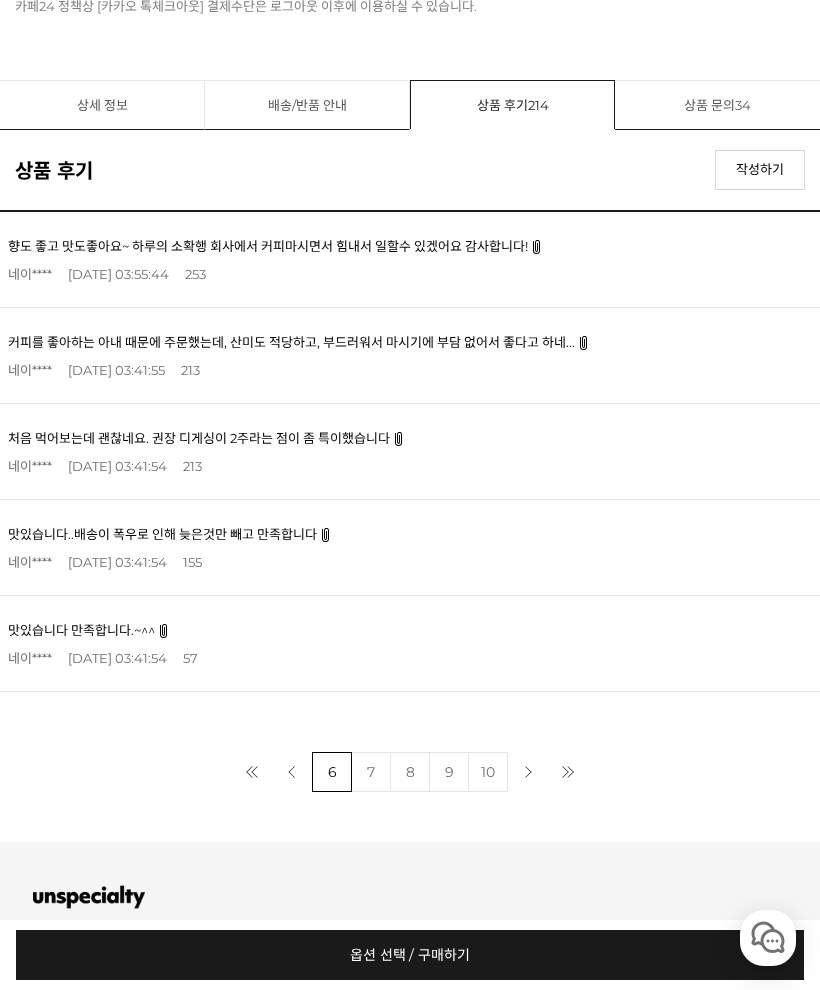 click on "7" at bounding box center (371, 772) 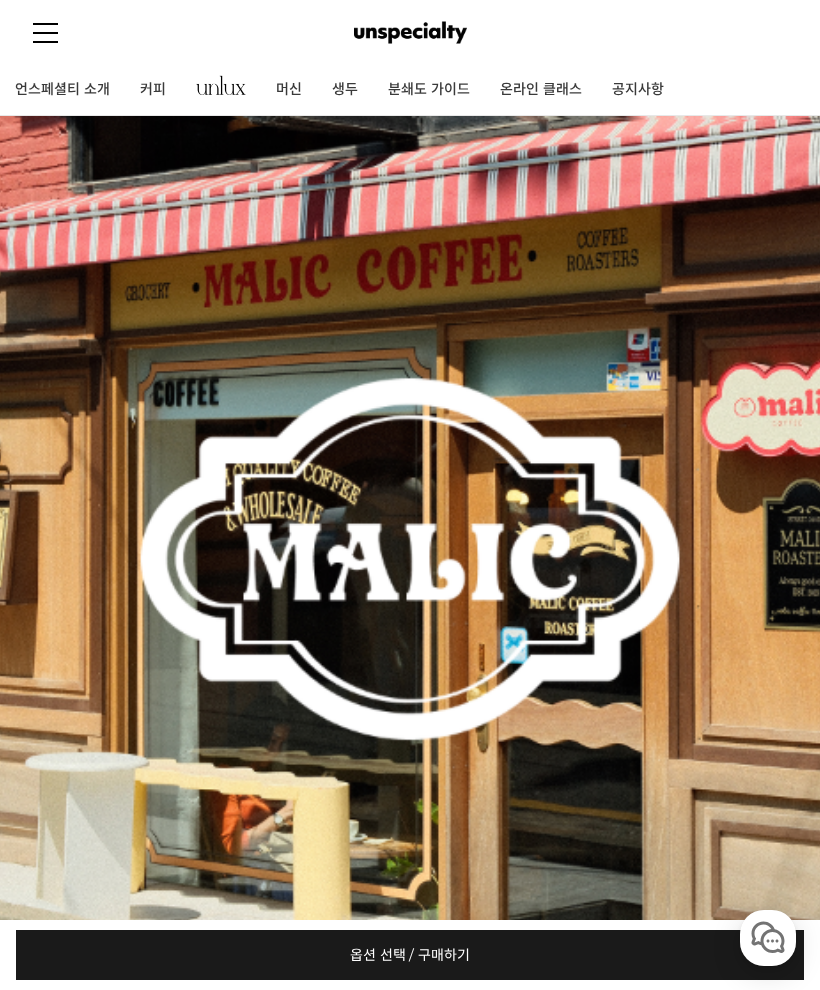 scroll, scrollTop: 1641, scrollLeft: 0, axis: vertical 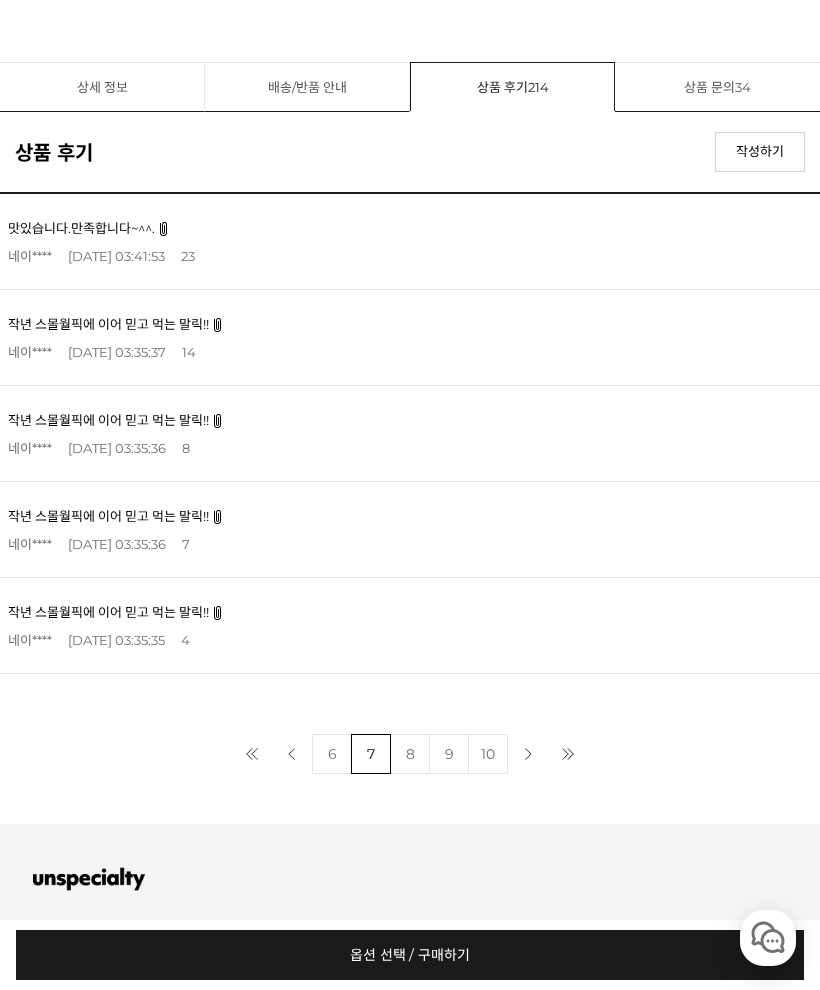 click on "8" at bounding box center [410, 754] 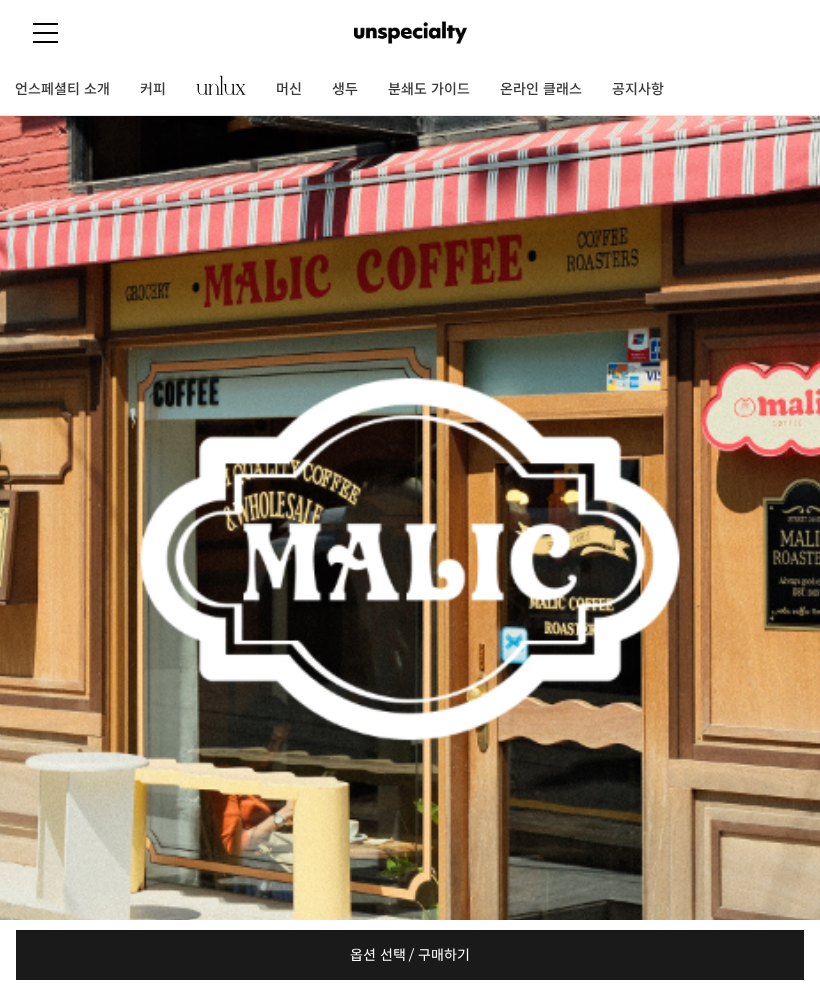 scroll, scrollTop: 1641, scrollLeft: 0, axis: vertical 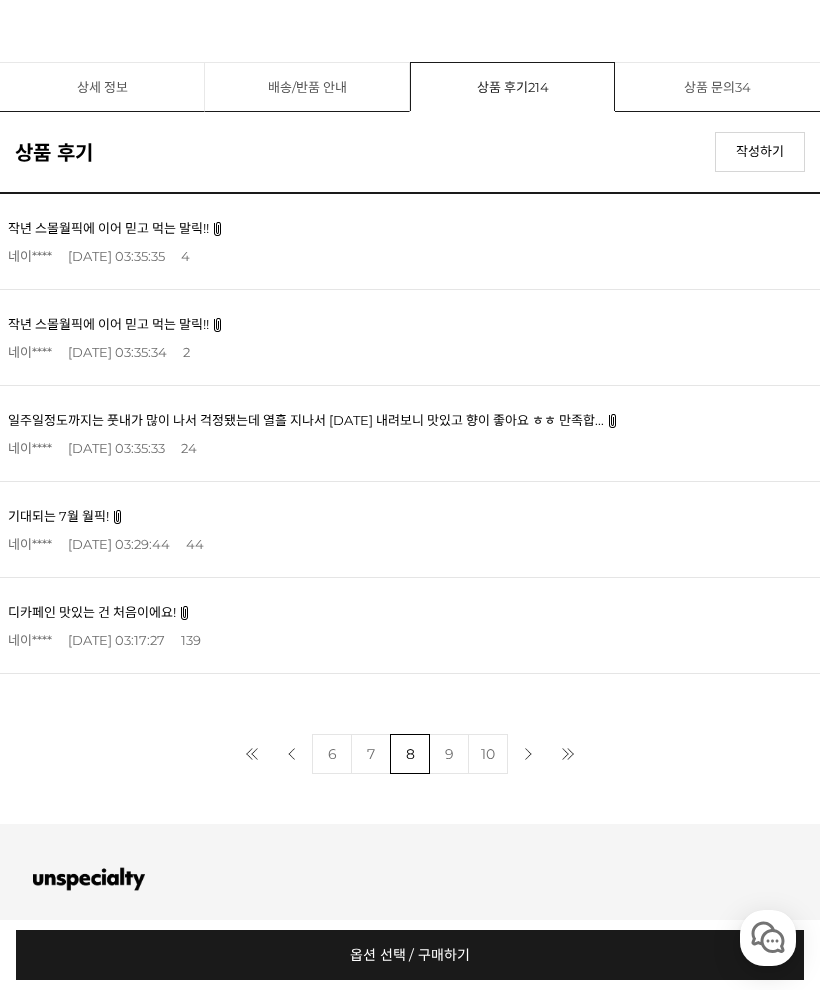 click on "일주일정도까지는 풋내가 많이 나서 걱정됐는데 열흘 지나서 [DATE] 내려보니 맛있고 향이 좋아요 ㅎㅎ 만족합..." at bounding box center [306, 420] 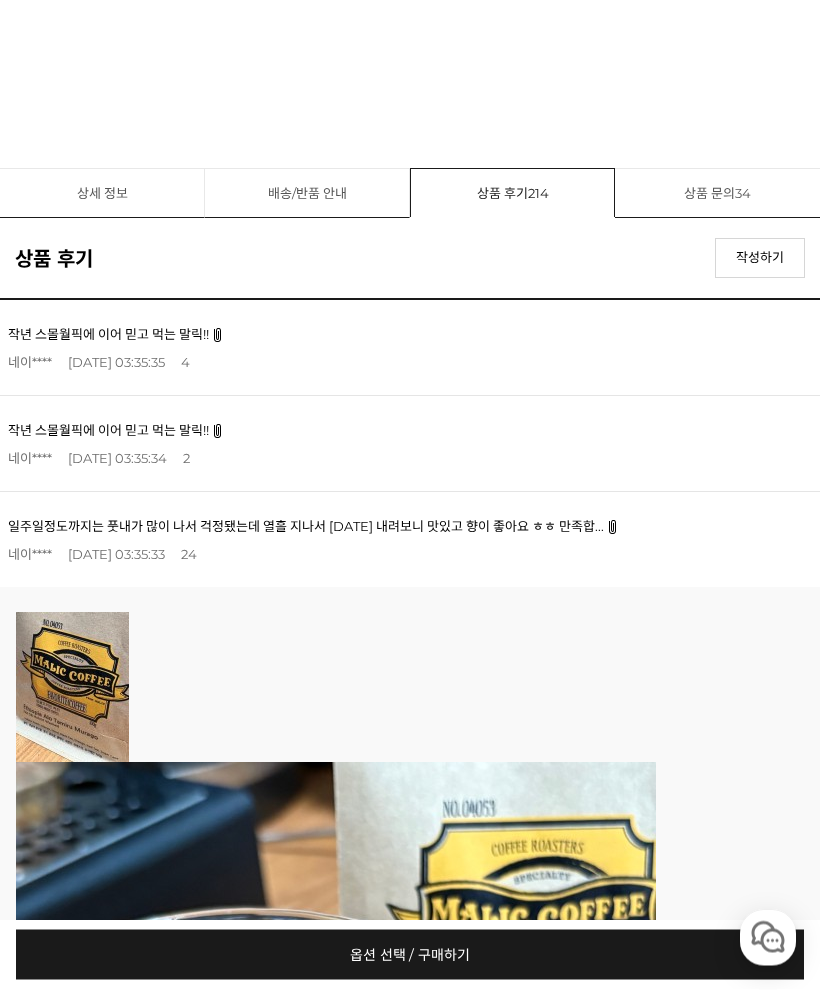 scroll, scrollTop: 1527, scrollLeft: 0, axis: vertical 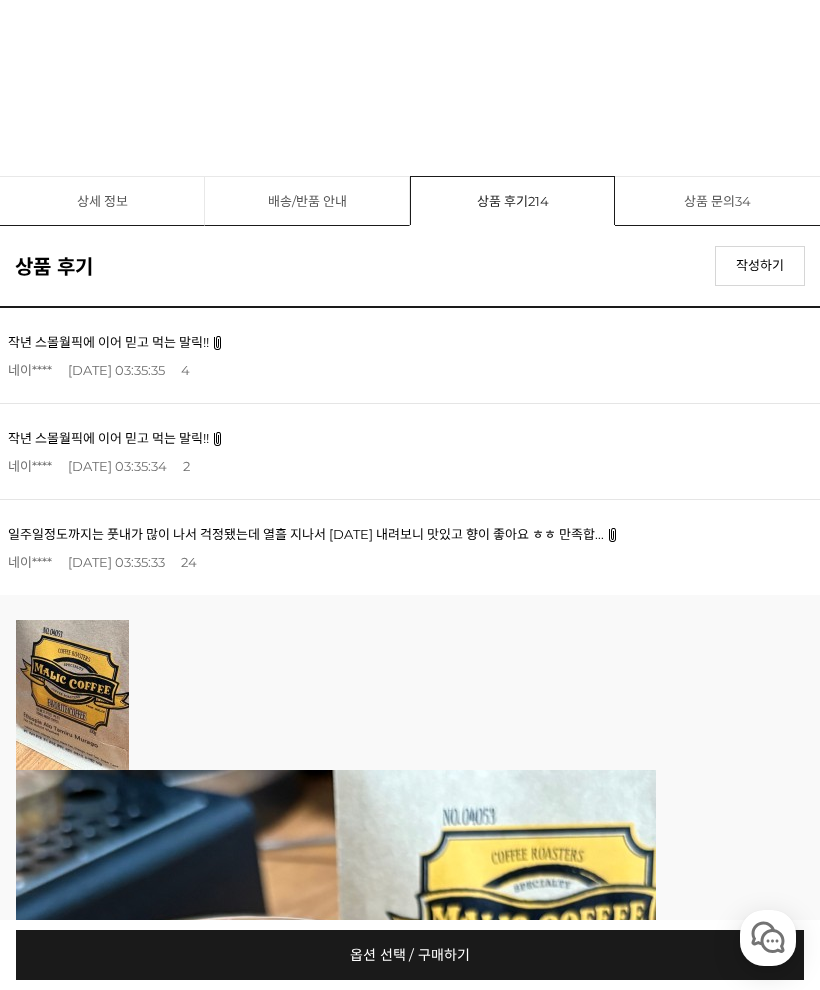 click on "작년 스몰월픽에 이어 믿고 먹는 말릭!!" at bounding box center [108, 438] 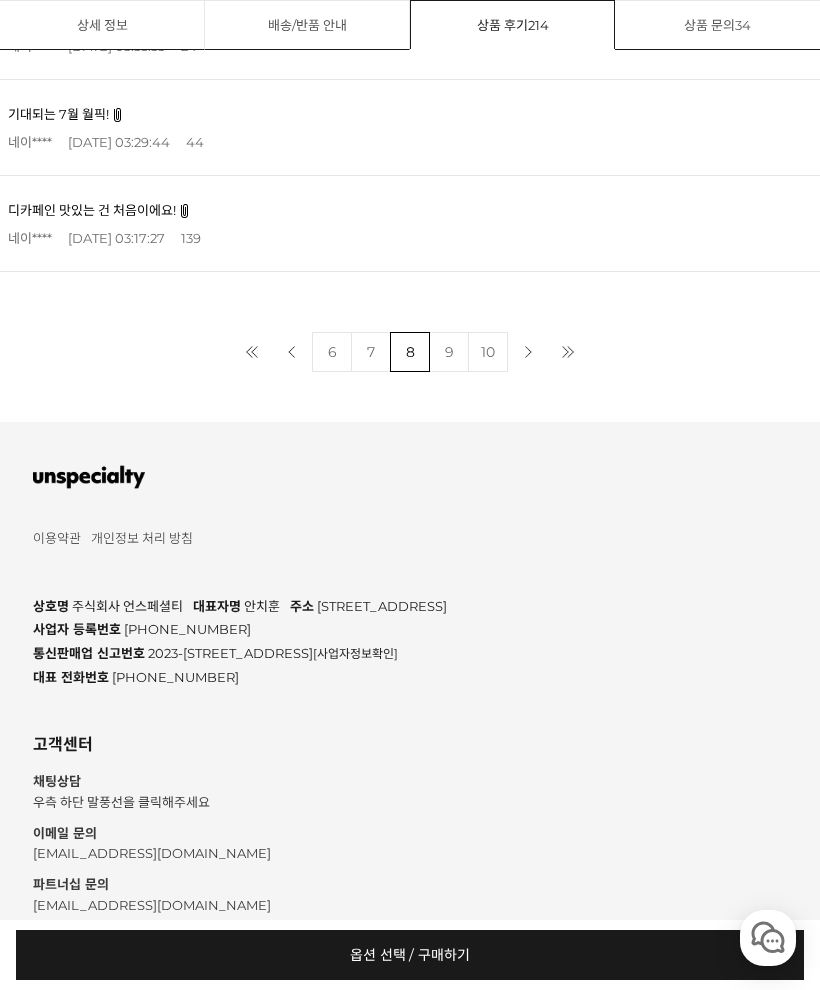 scroll, scrollTop: 2443, scrollLeft: 0, axis: vertical 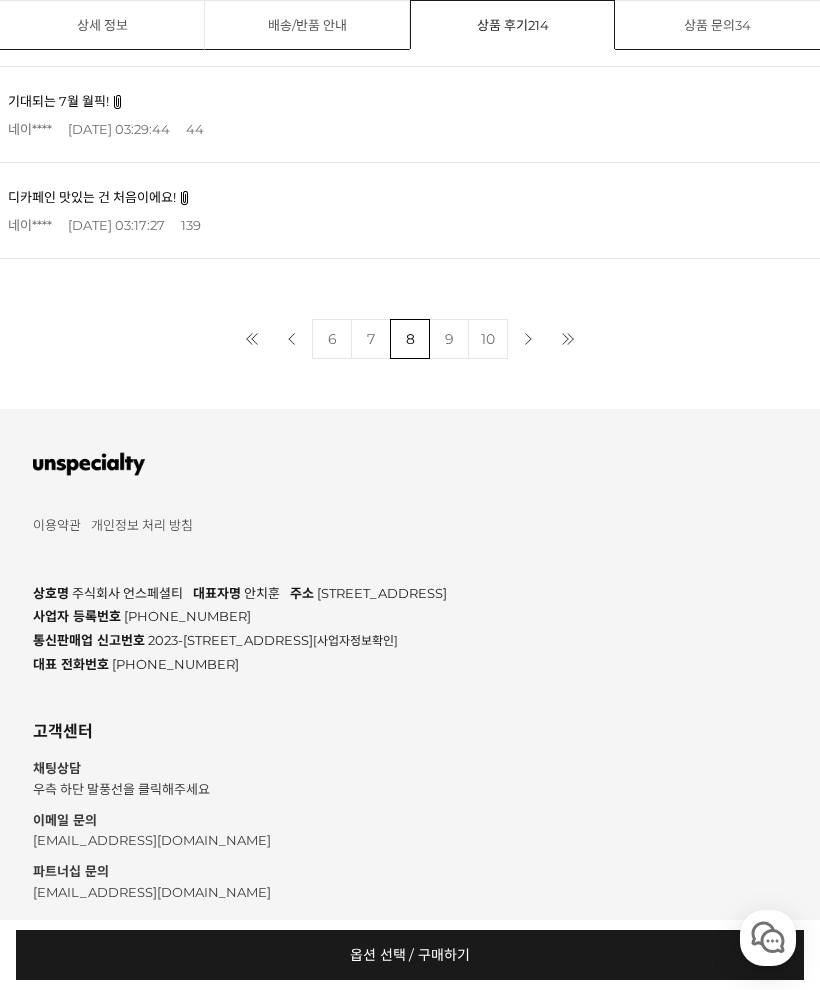click on "9" at bounding box center (449, 339) 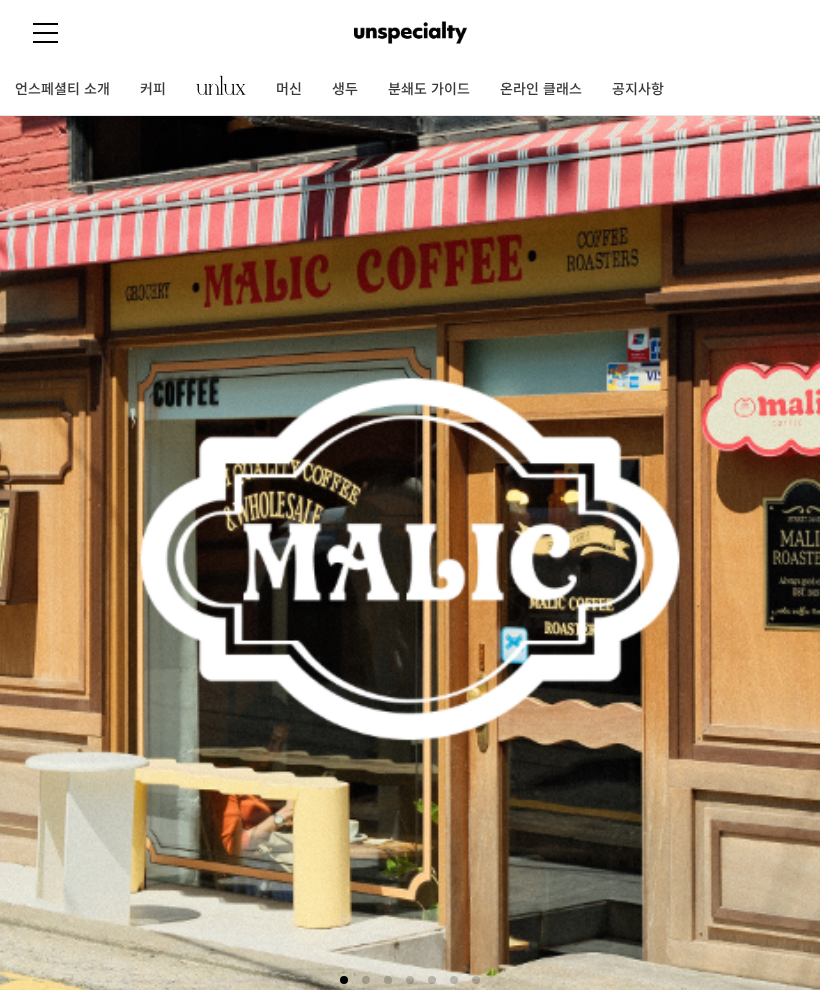 scroll, scrollTop: 1641, scrollLeft: 0, axis: vertical 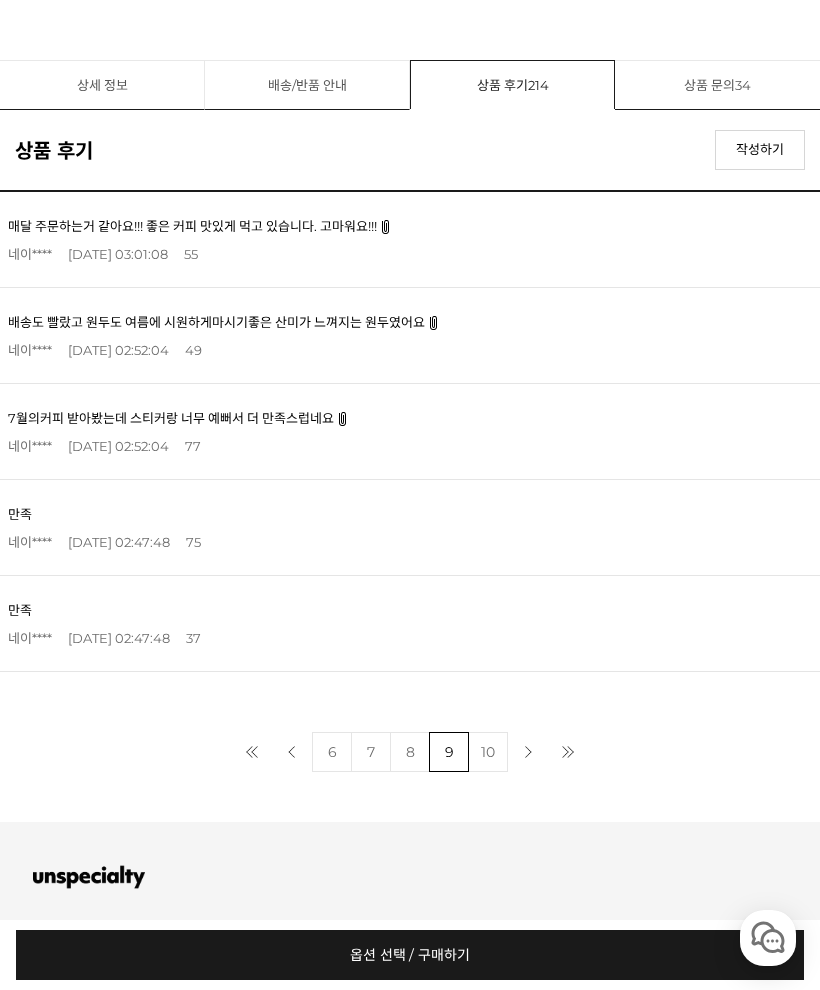 click on "10" at bounding box center [488, 752] 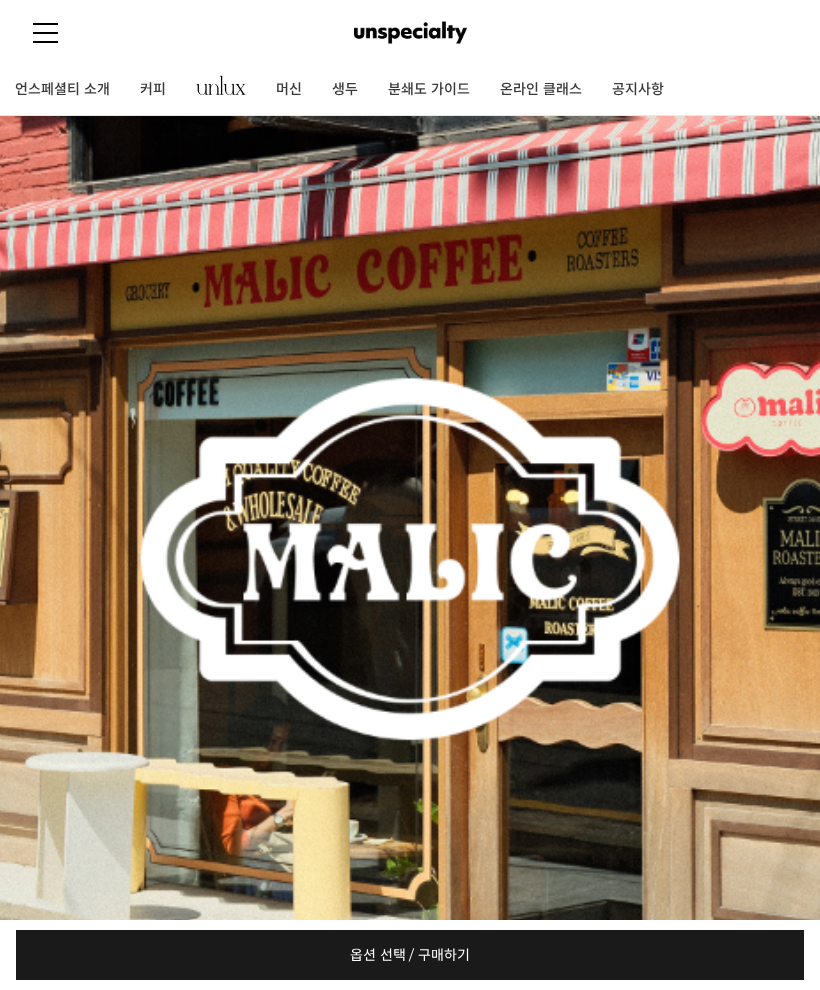 scroll, scrollTop: 1641, scrollLeft: 0, axis: vertical 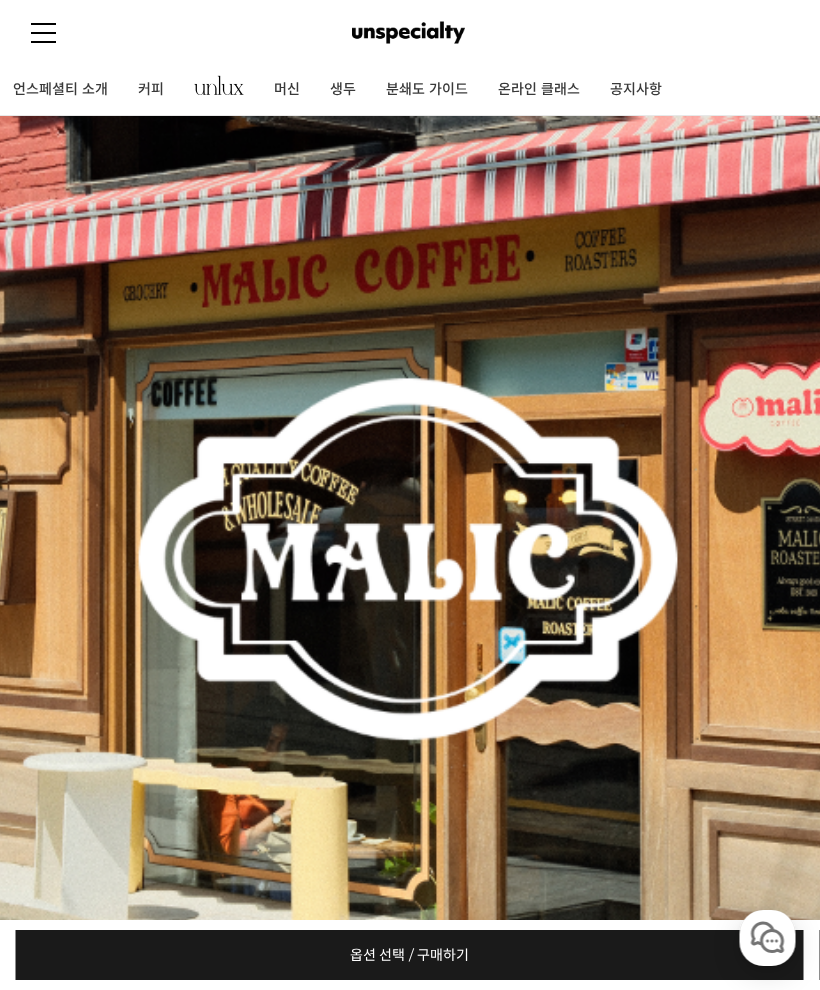 click at bounding box center [44, 32] 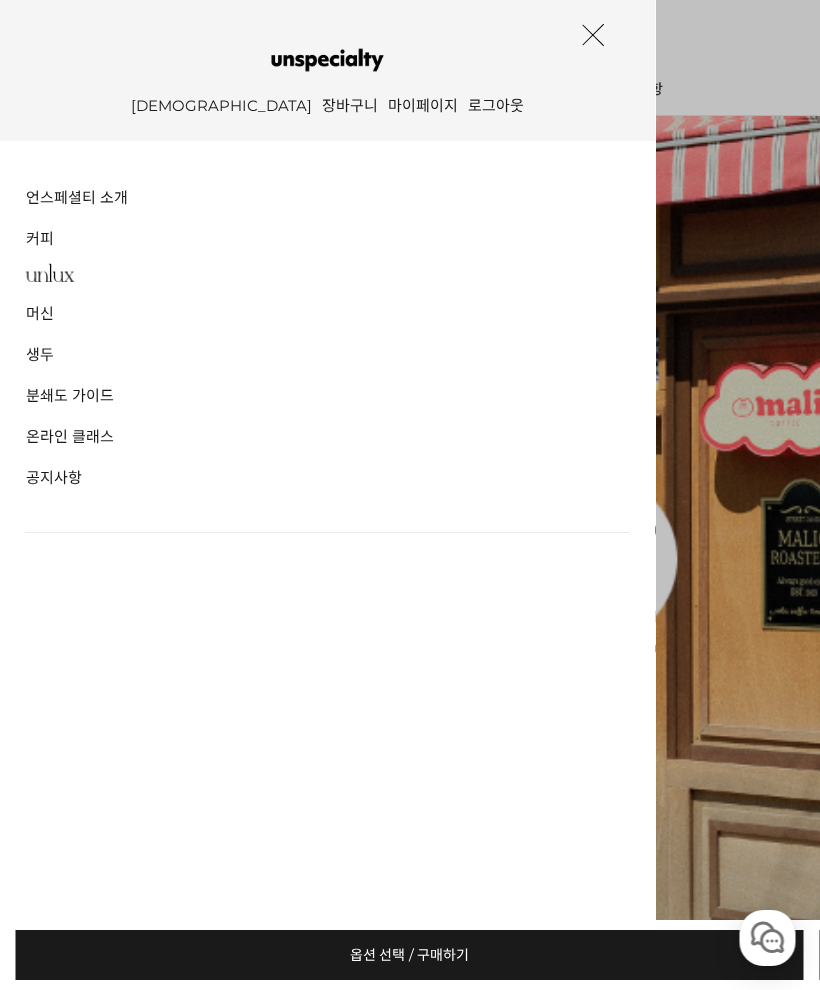 scroll, scrollTop: 0, scrollLeft: 2, axis: horizontal 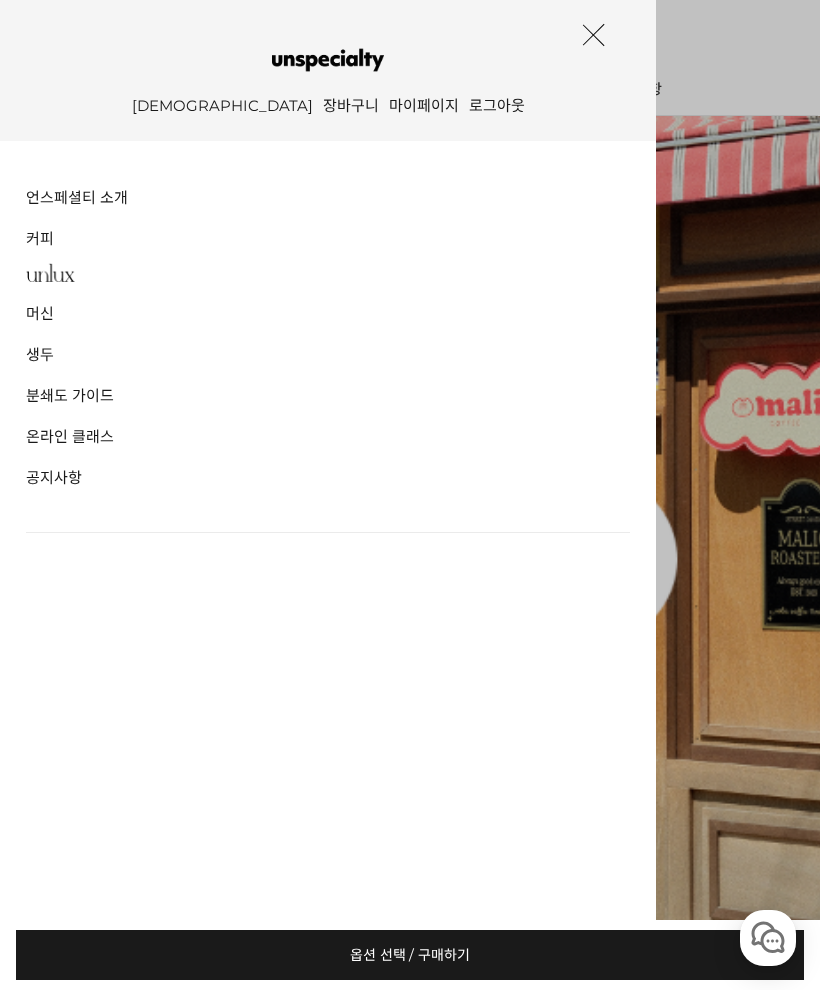click on "장바구니" at bounding box center (351, 108) 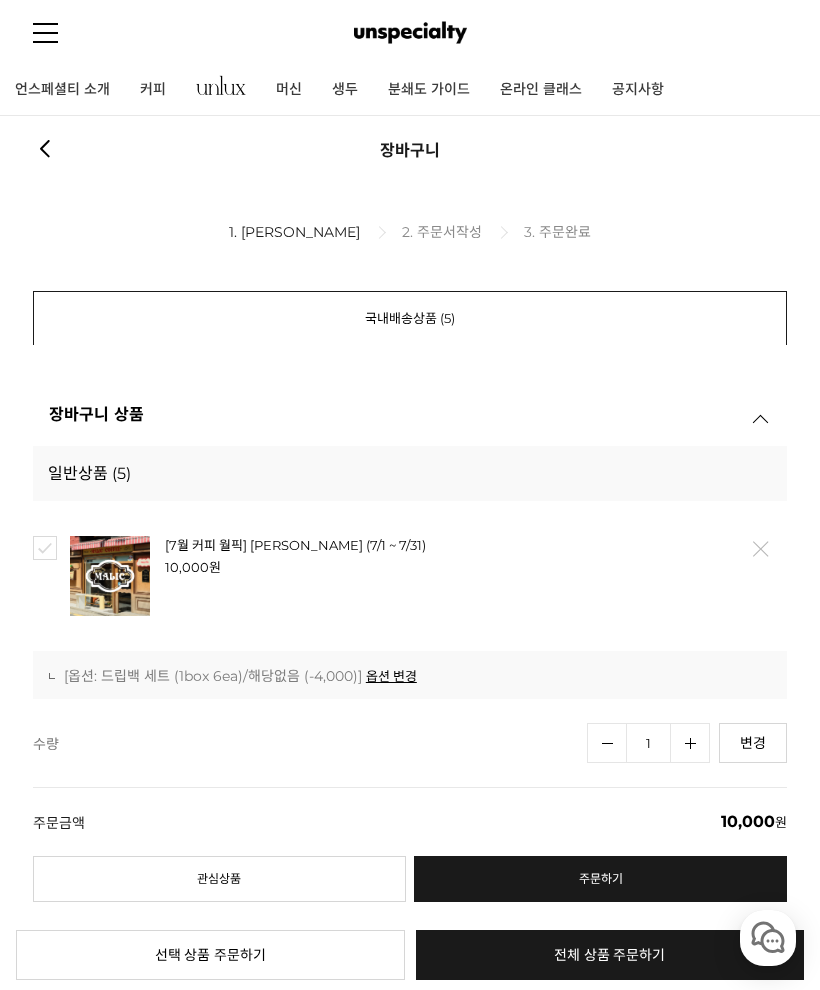 scroll, scrollTop: 0, scrollLeft: 0, axis: both 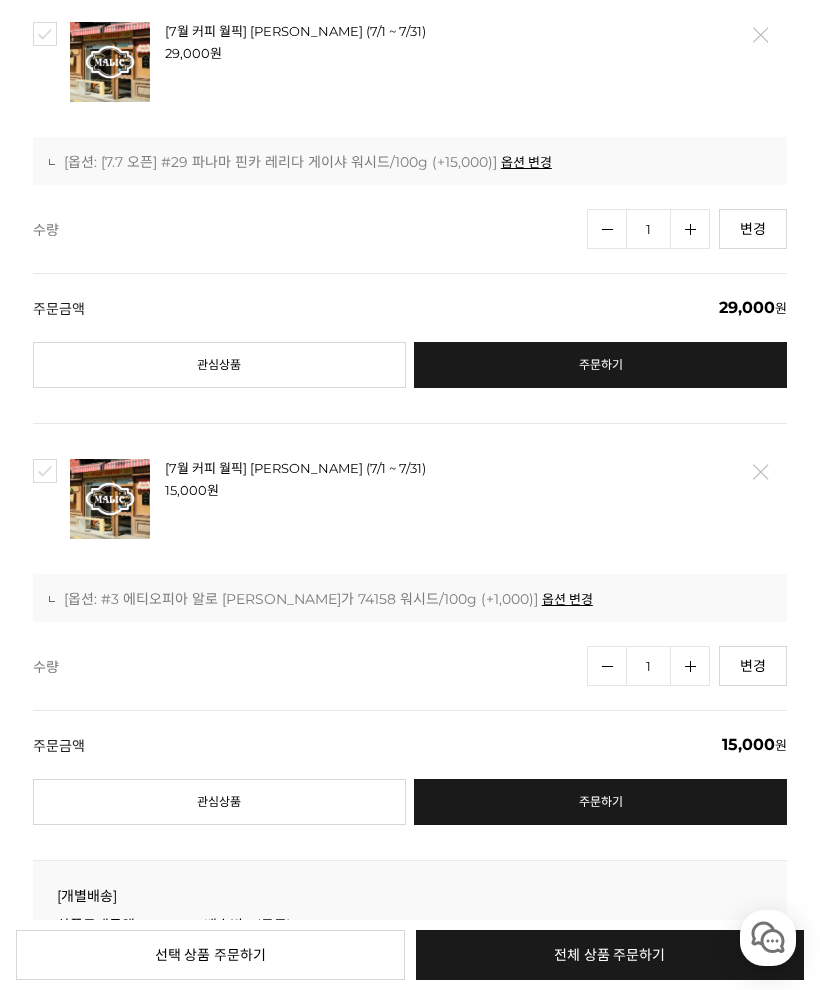 click on "삭제" at bounding box center [760, 472] 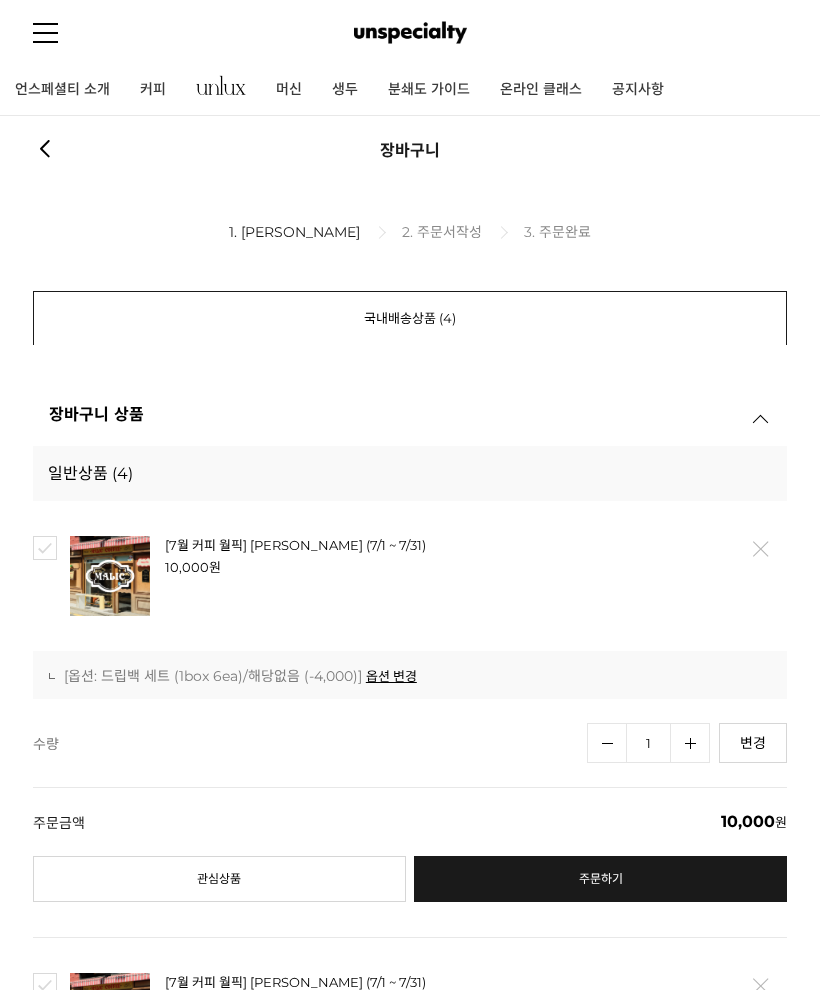 scroll, scrollTop: 1825, scrollLeft: 0, axis: vertical 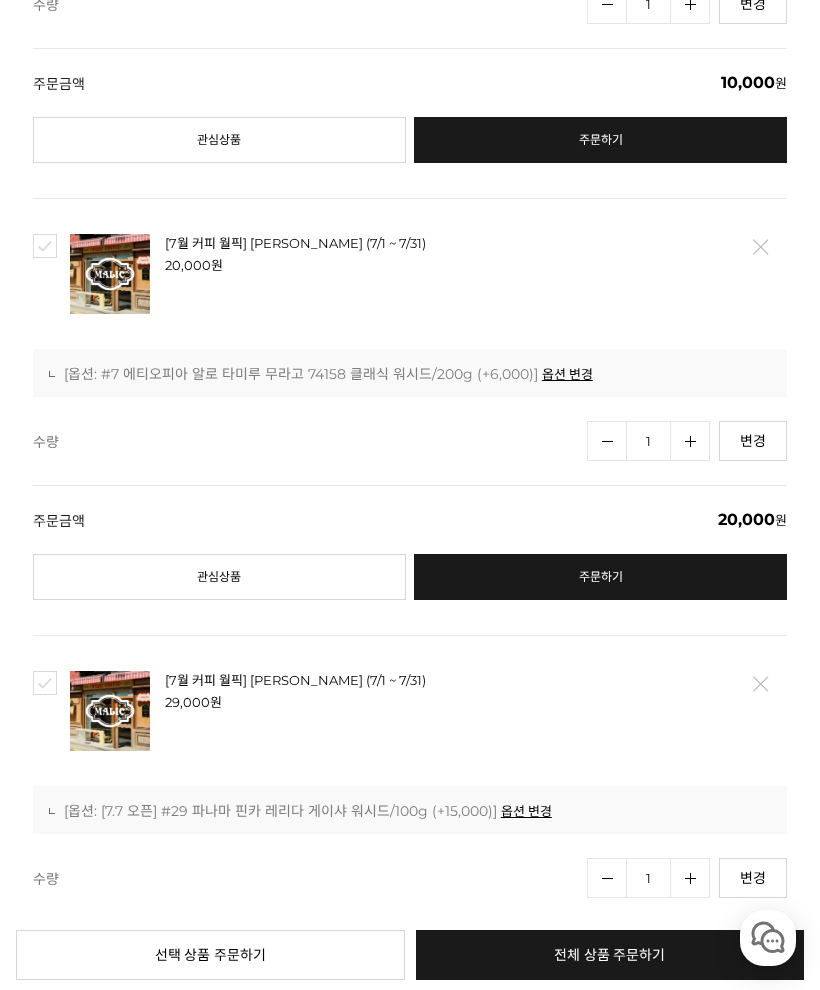click on "[7월 커피 월픽] [PERSON_NAME] (7/1 ~ 7/31)
29,000 원
-0 원
배송 :
0원 [] / 개별배송
배송주기
290원
상품중량:  1.00kg * 1개 = 1.00kg
[7월 커피 월픽] 말릭 커피 (7/1 ~ 7/31) :  (1개)
수량" at bounding box center [410, 854] 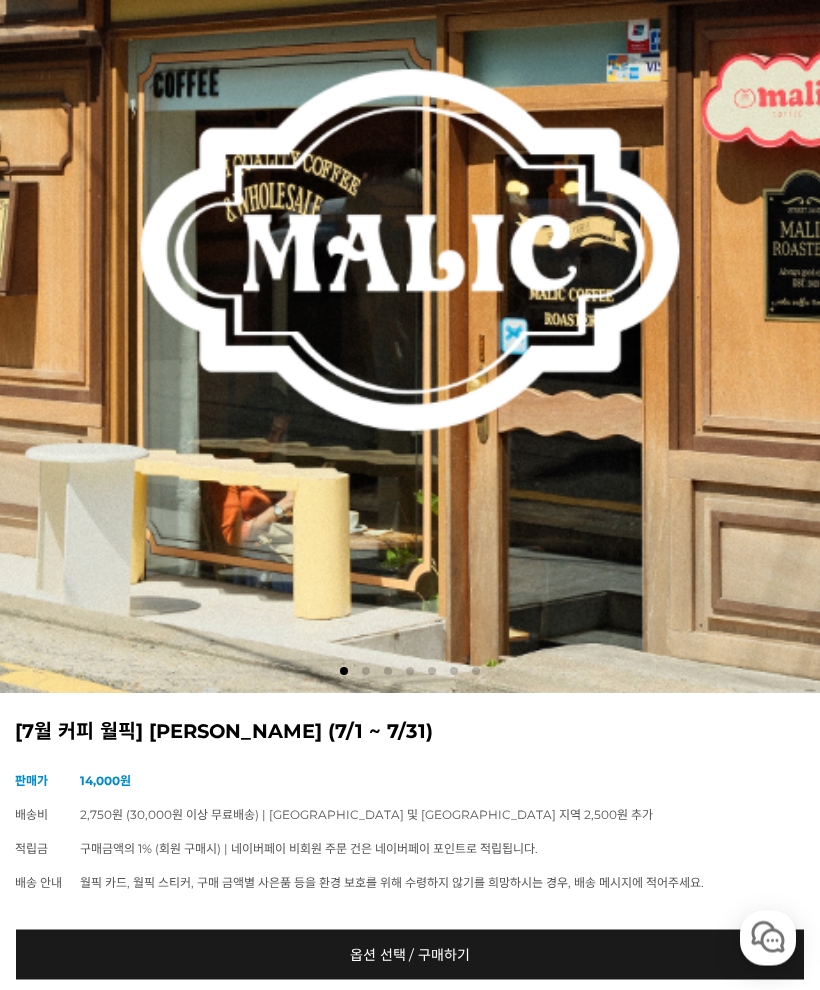scroll, scrollTop: 0, scrollLeft: 0, axis: both 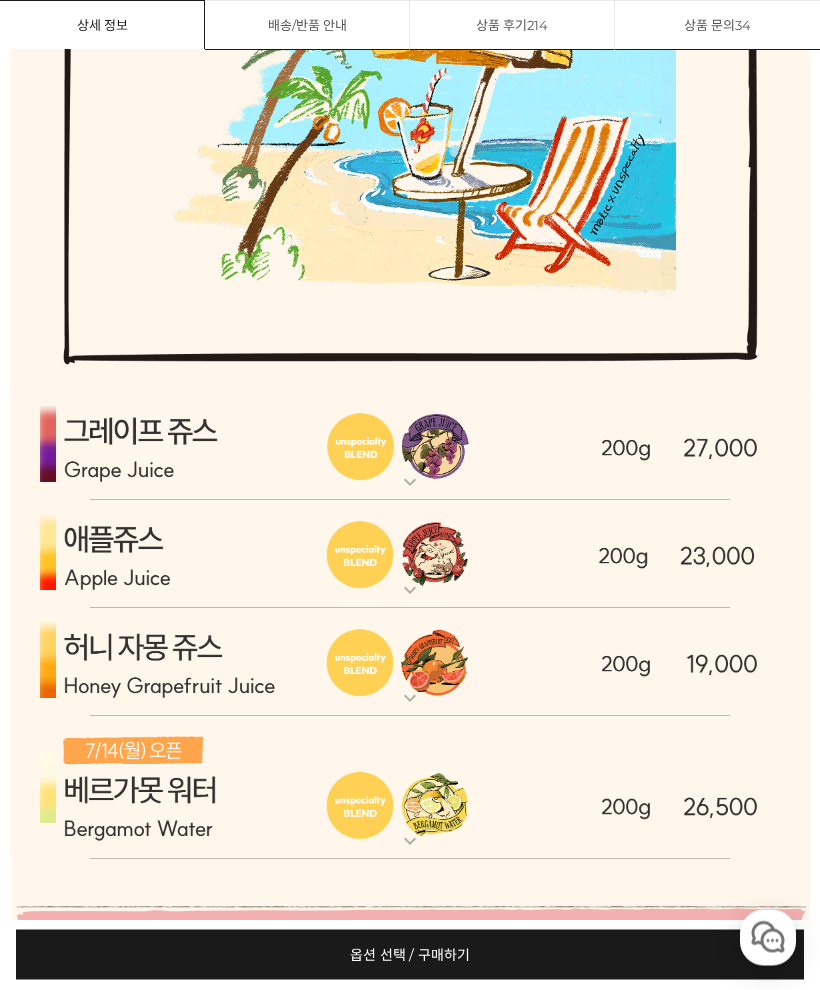 click at bounding box center (410, 555) 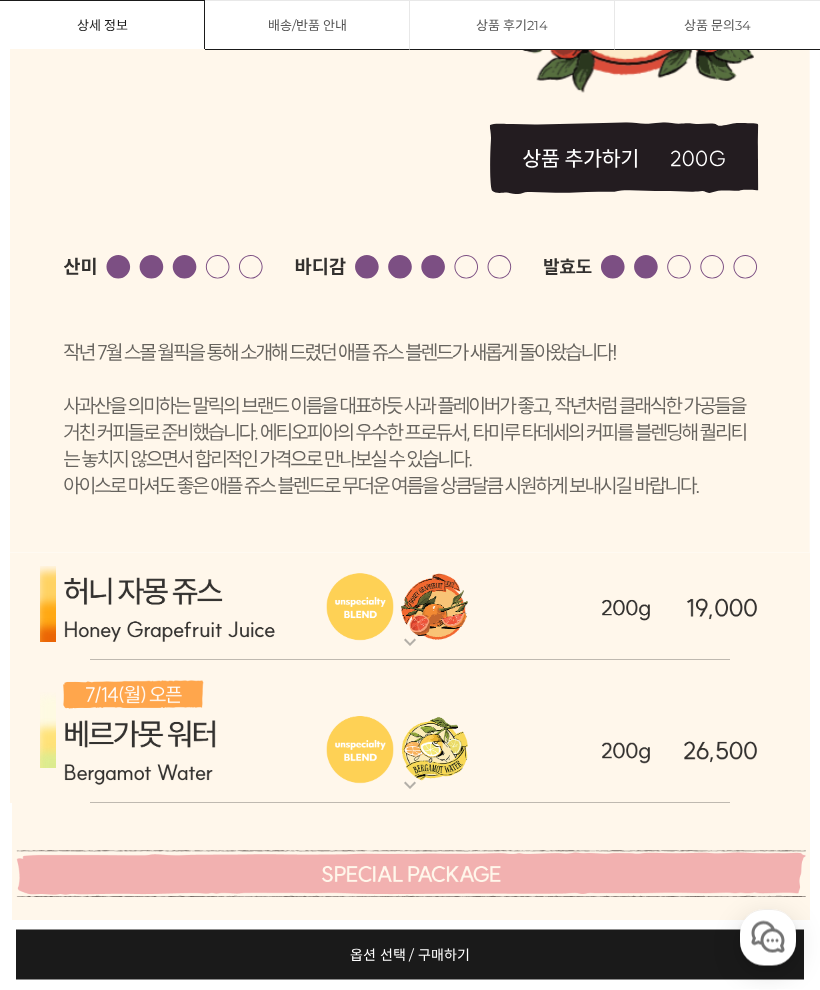 click at bounding box center [410, 607] 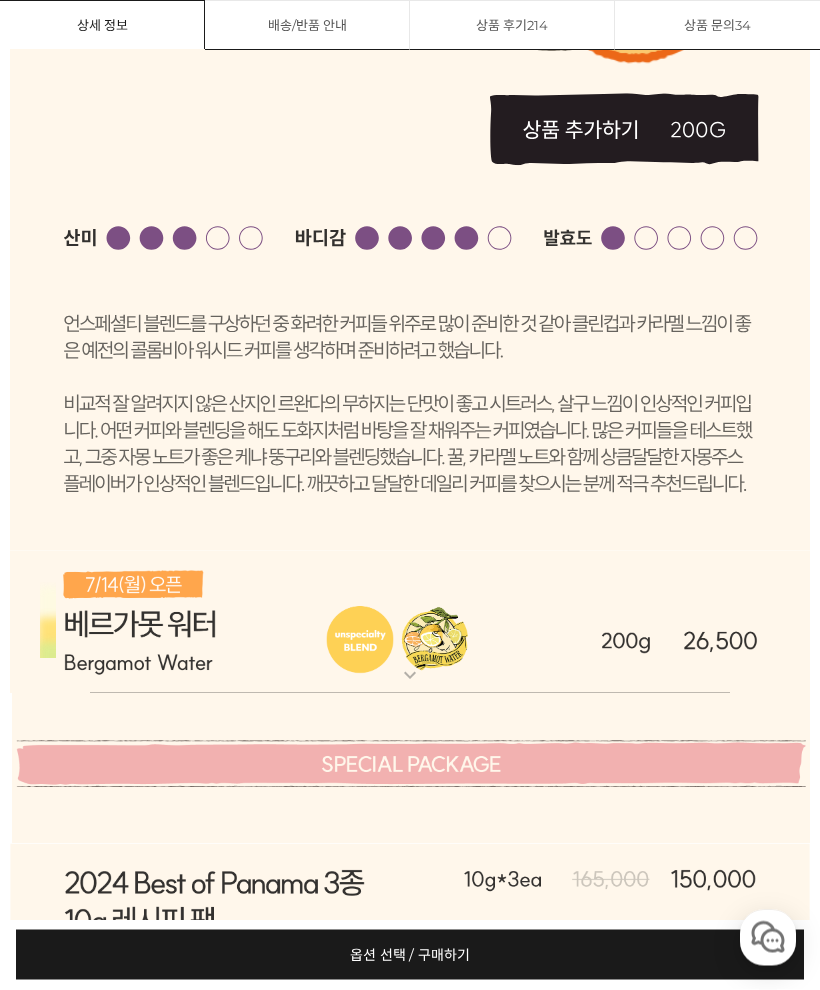 scroll, scrollTop: 7709, scrollLeft: 0, axis: vertical 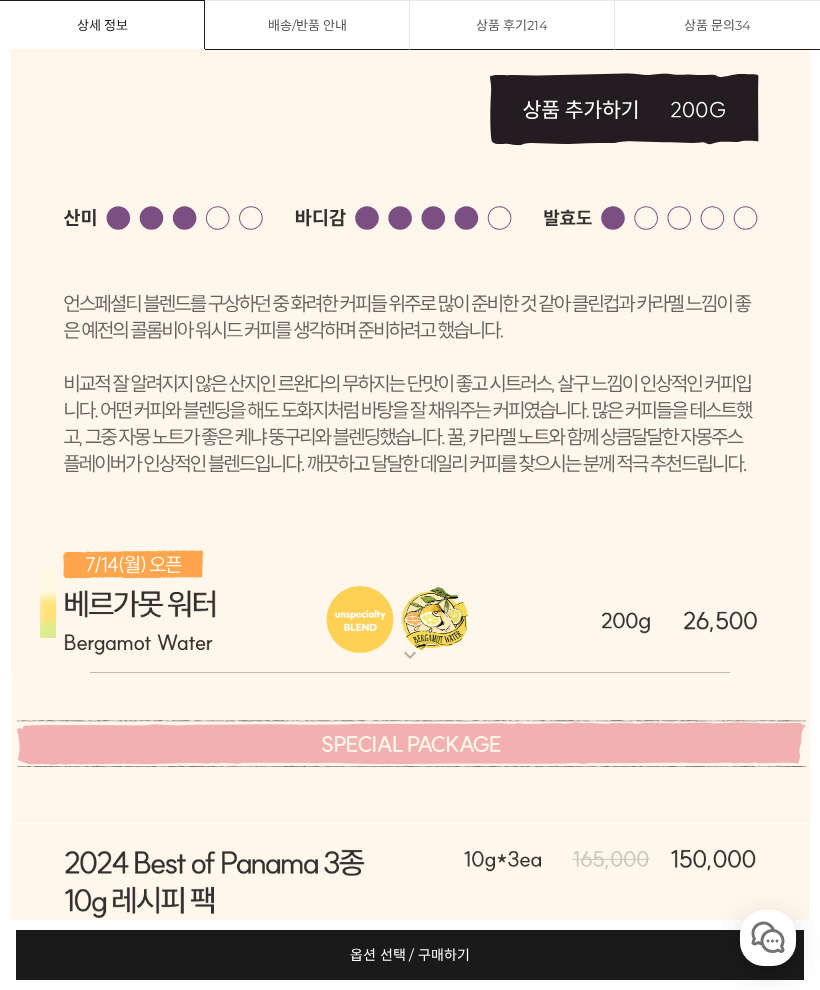 click at bounding box center (410, 602) 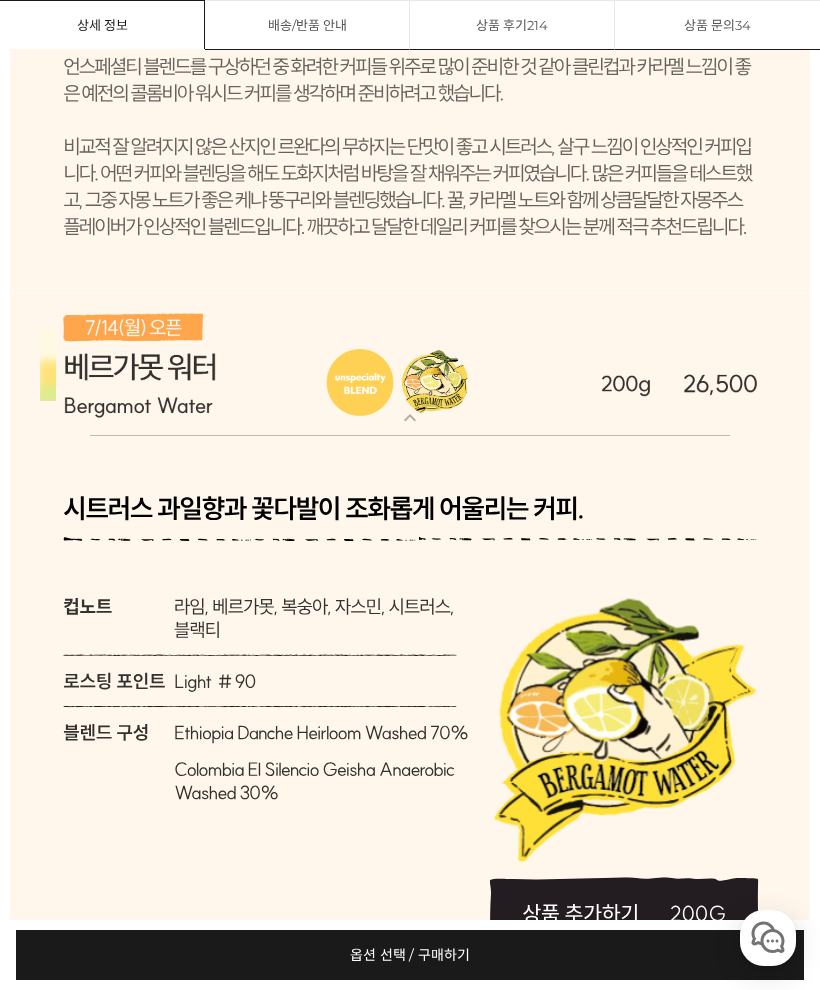 scroll, scrollTop: 8035, scrollLeft: 0, axis: vertical 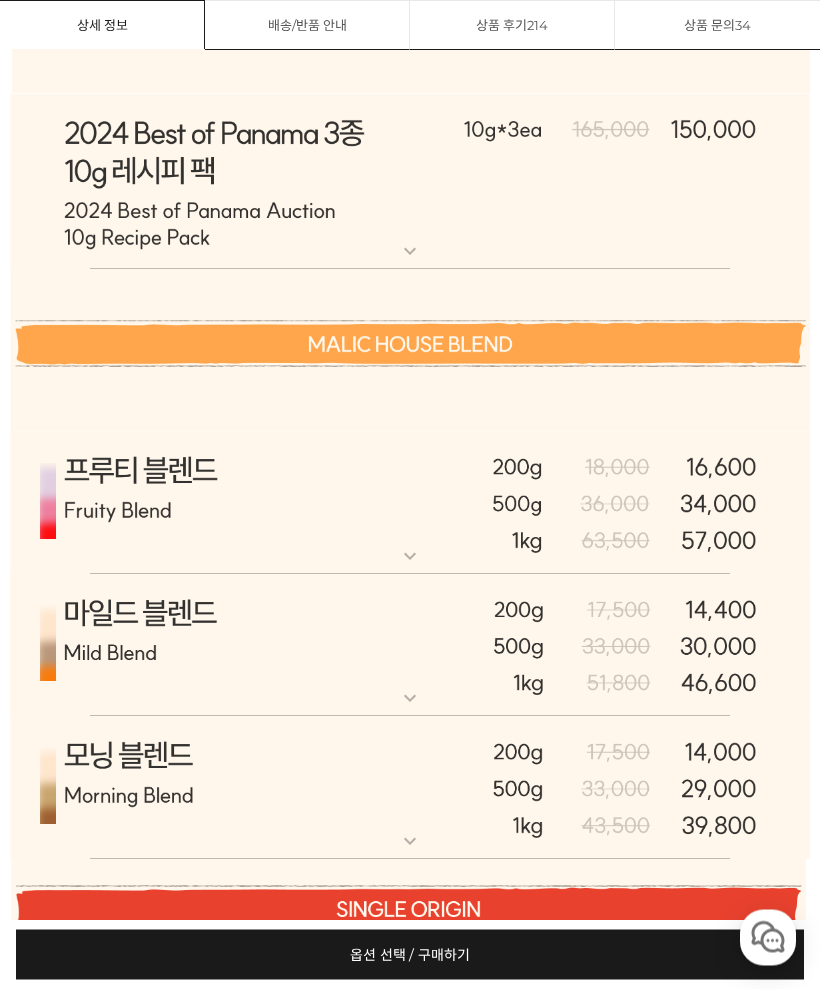 click at bounding box center [410, 504] 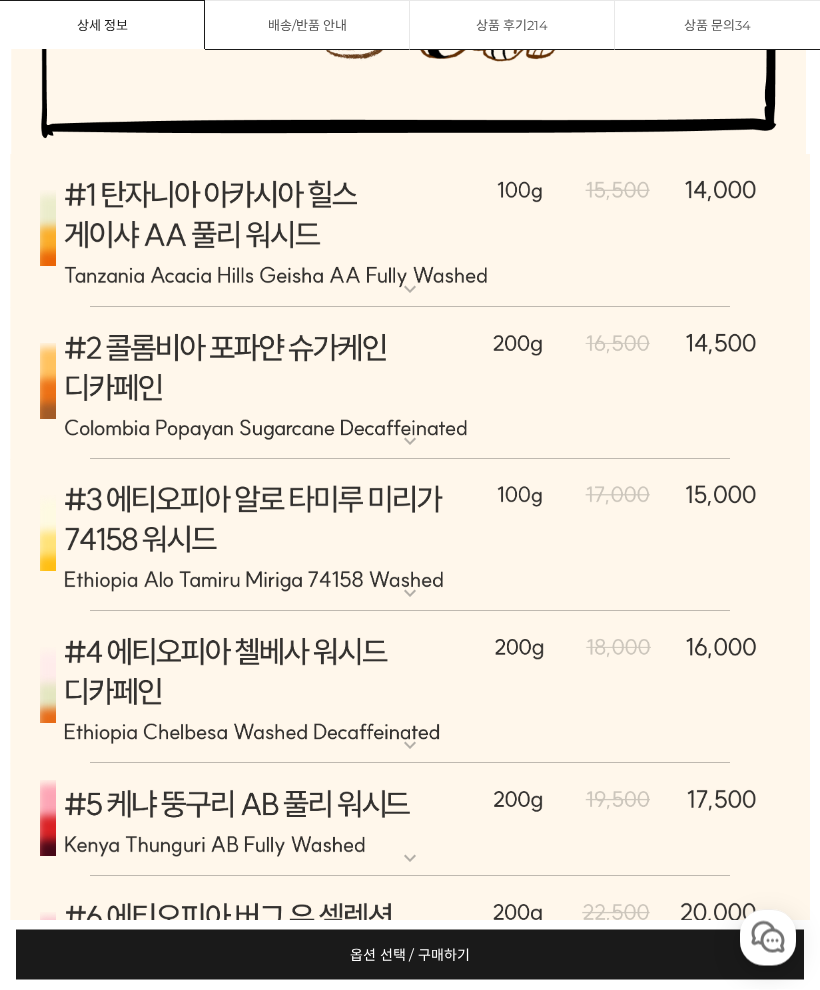 scroll, scrollTop: 12225, scrollLeft: 0, axis: vertical 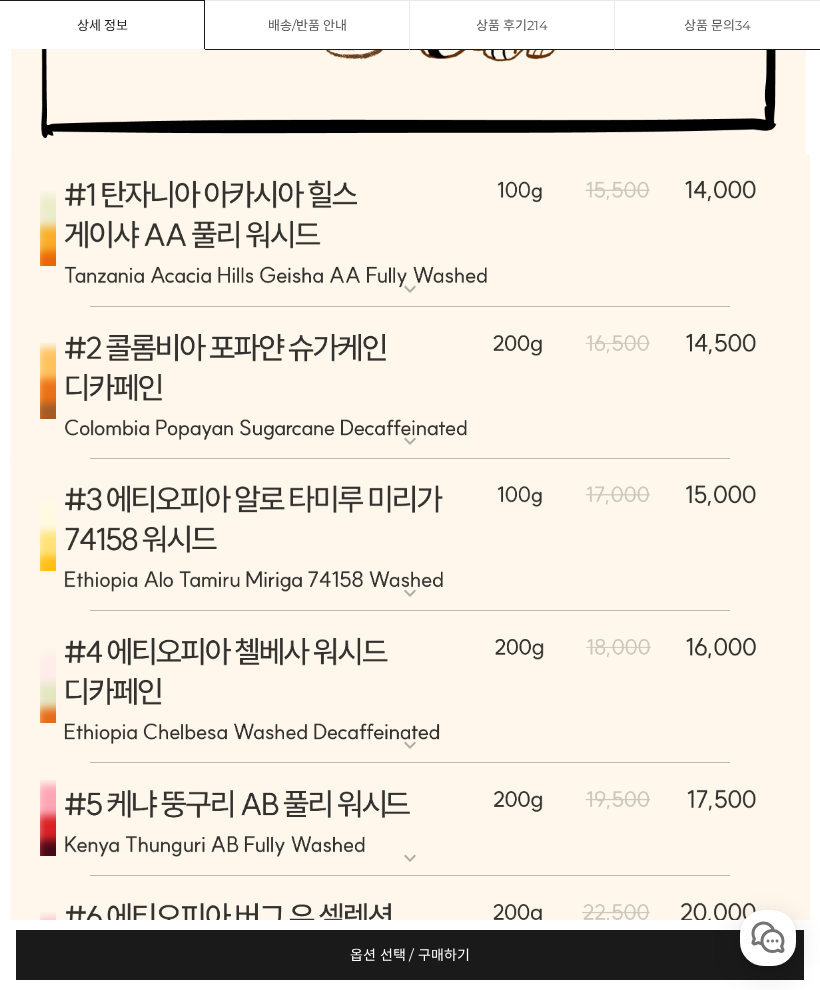 click at bounding box center (410, 535) 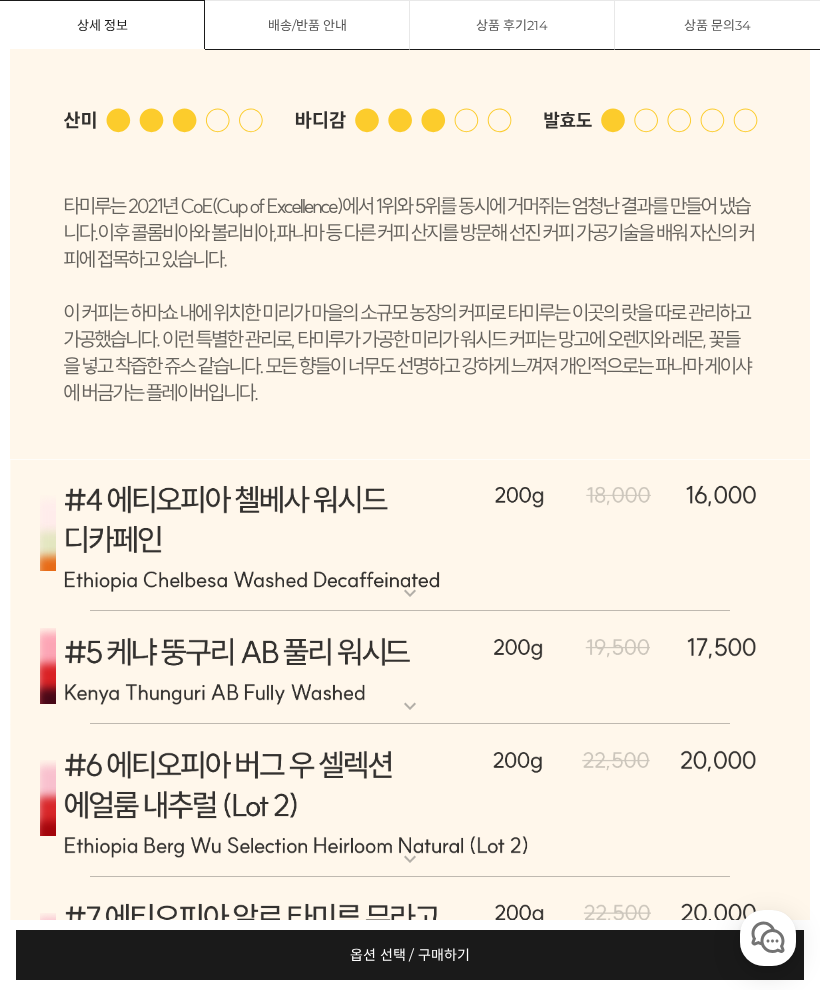 scroll, scrollTop: 13699, scrollLeft: 0, axis: vertical 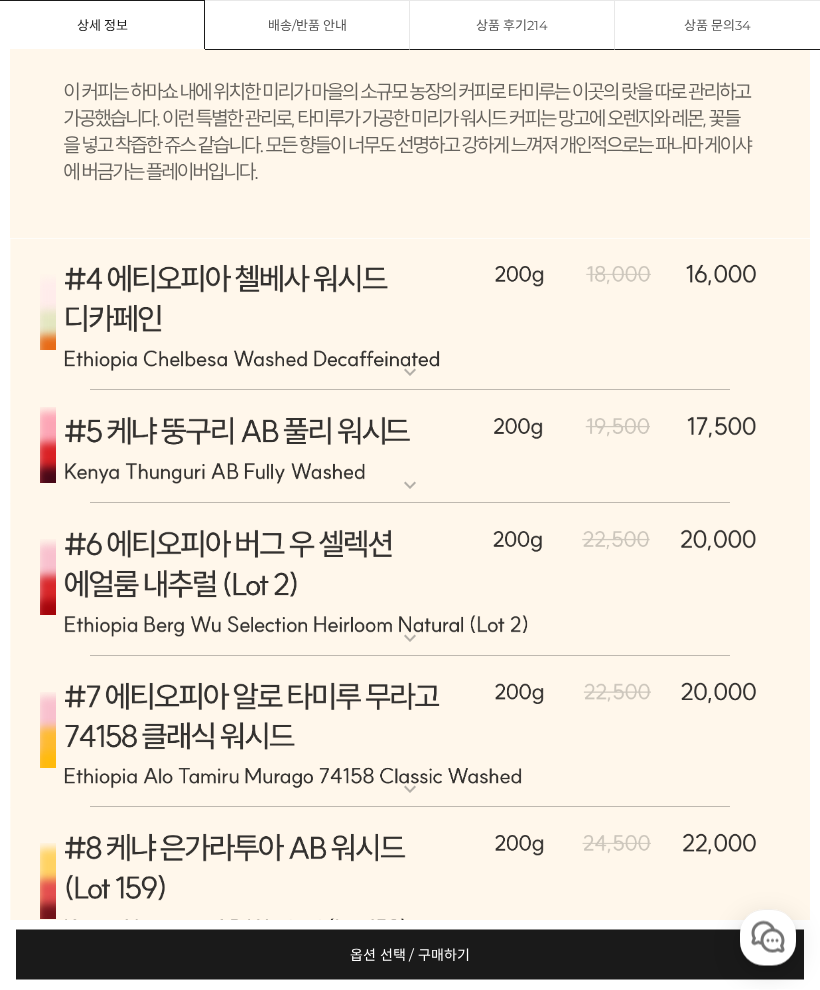 click at bounding box center [410, 733] 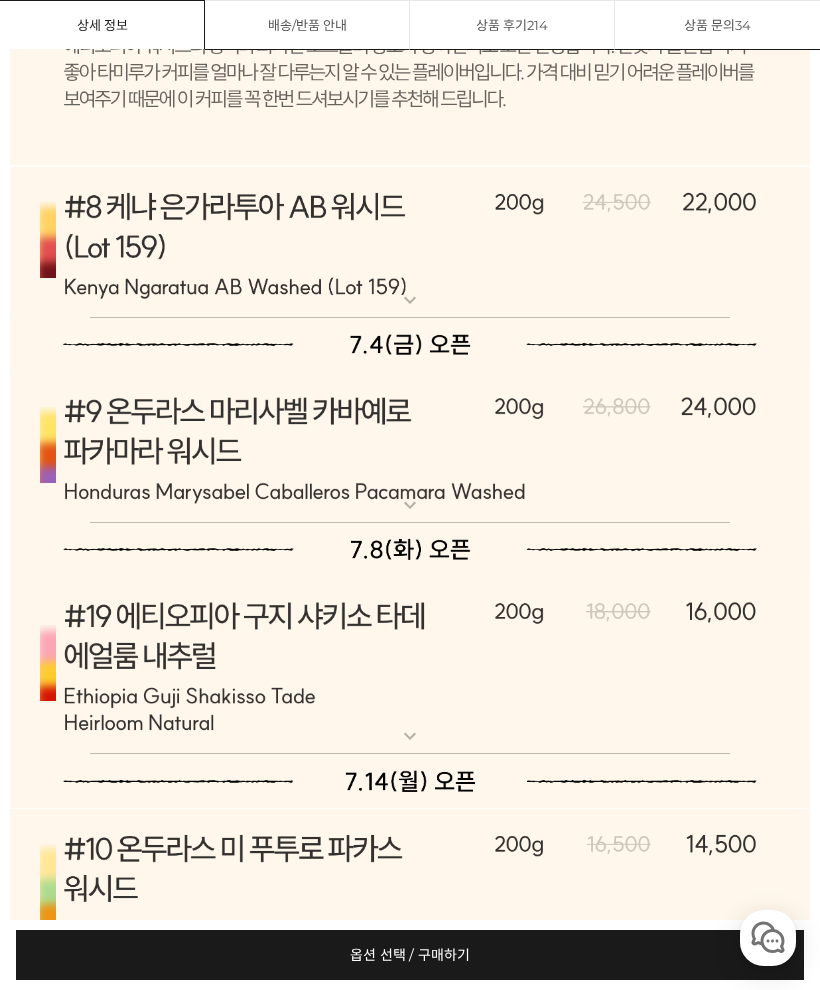 scroll, scrollTop: 15531, scrollLeft: 0, axis: vertical 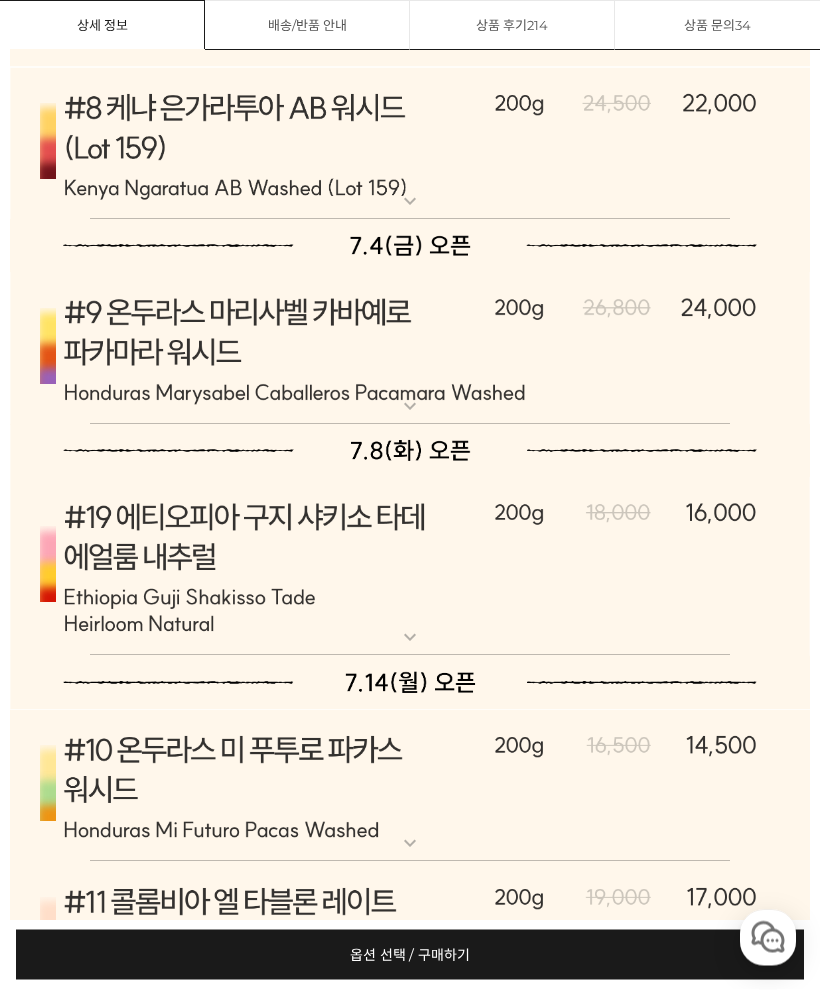 click at bounding box center (410, 567) 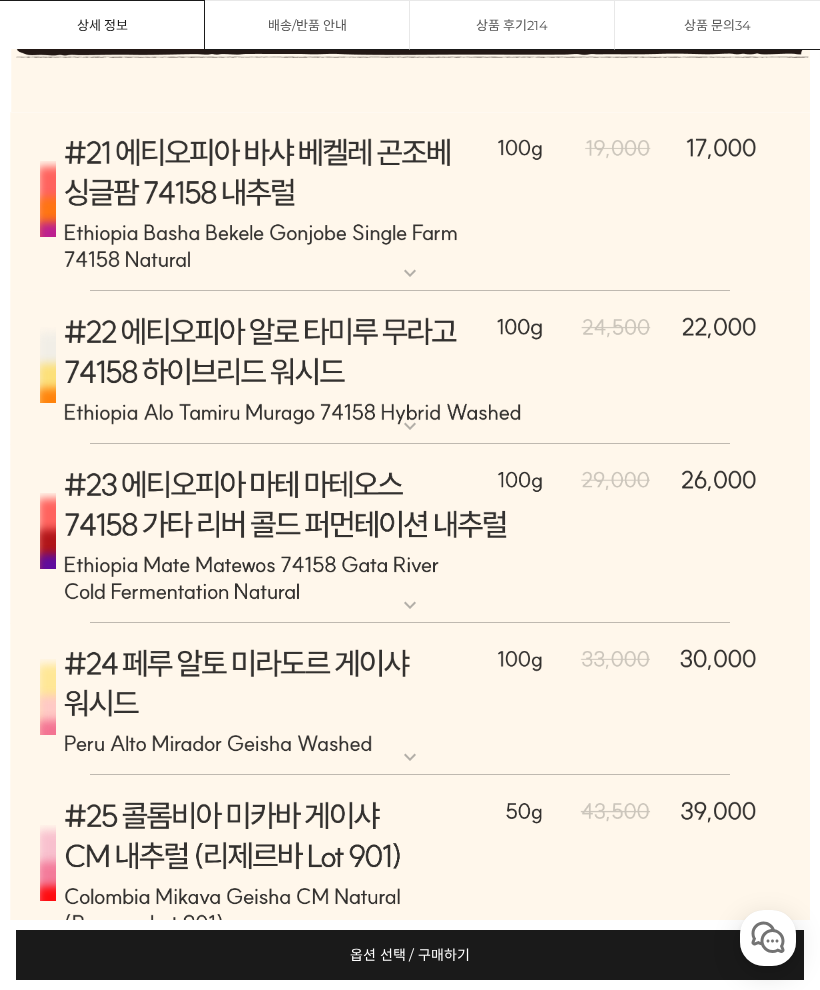 scroll, scrollTop: 18674, scrollLeft: 0, axis: vertical 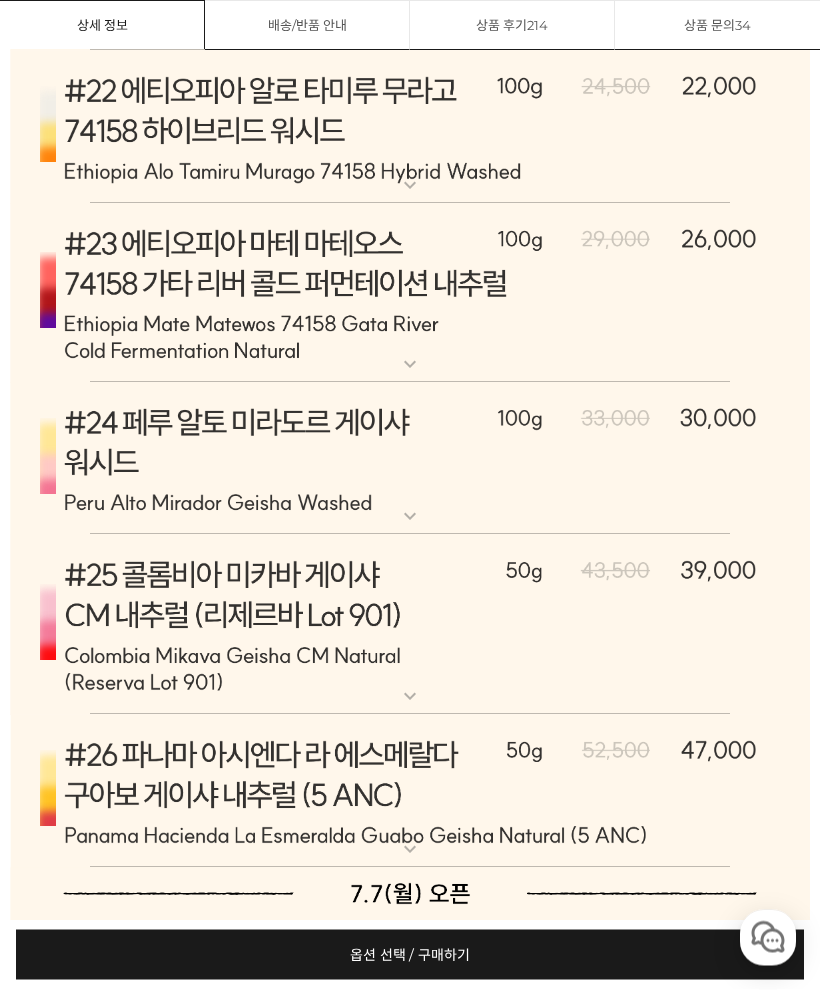 click at bounding box center (410, 460) 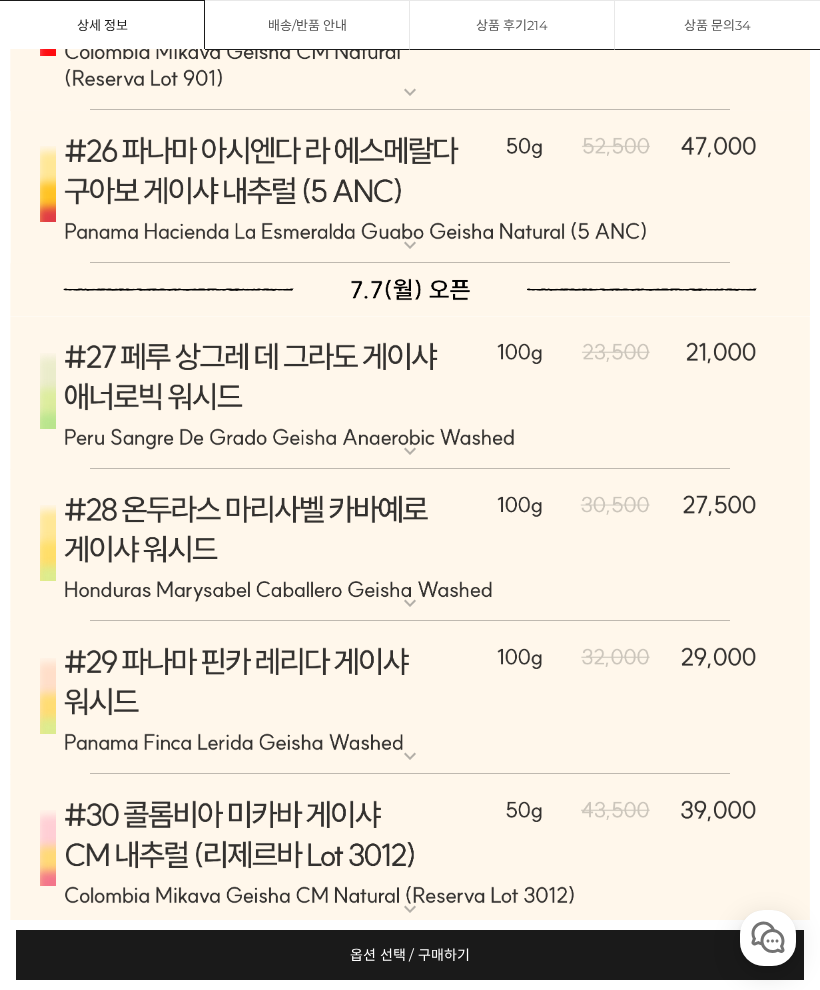 scroll, scrollTop: 20859, scrollLeft: 0, axis: vertical 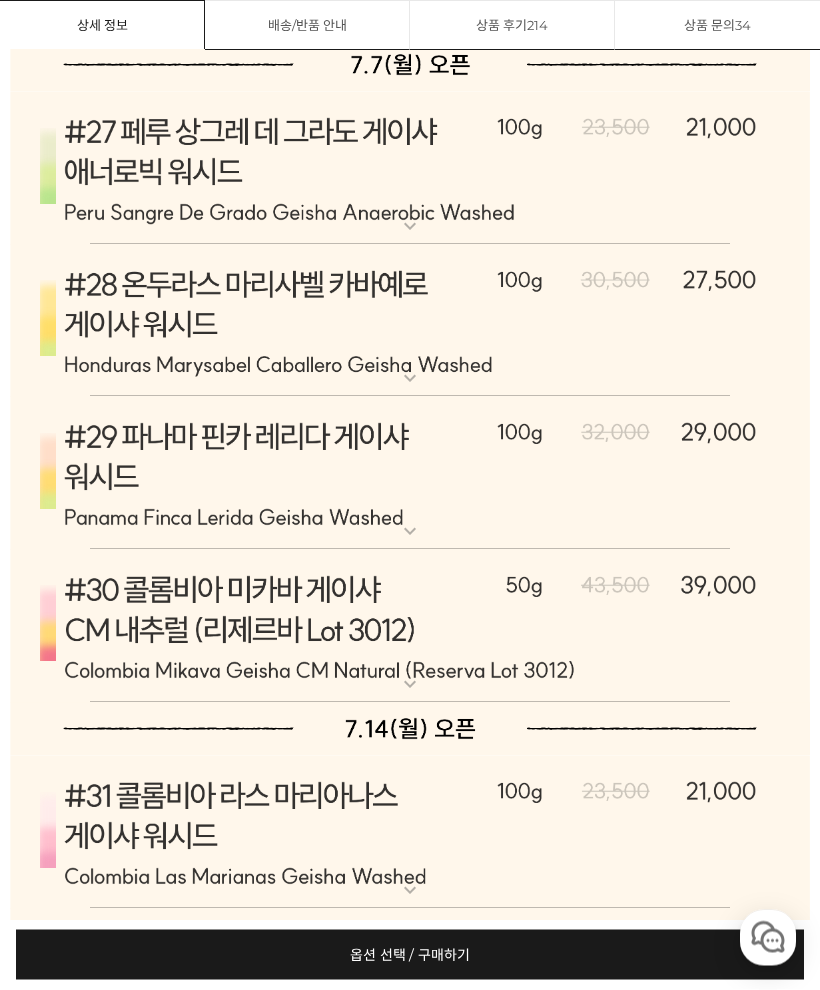click at bounding box center (410, 474) 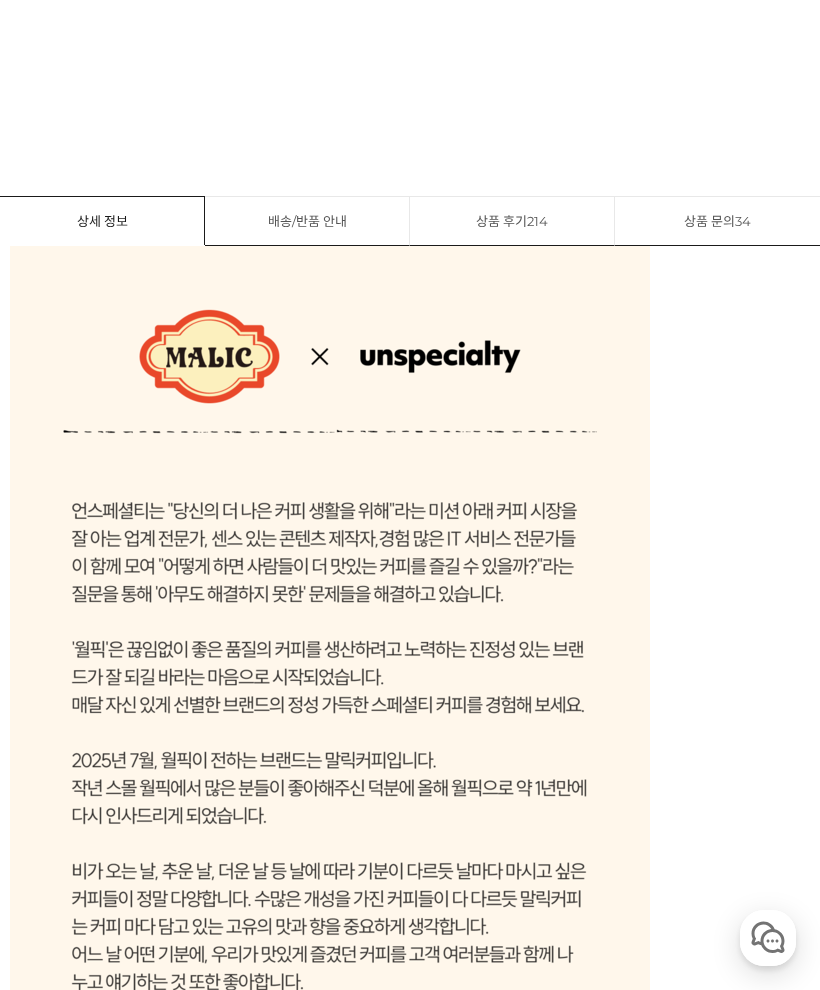 scroll, scrollTop: 0, scrollLeft: 0, axis: both 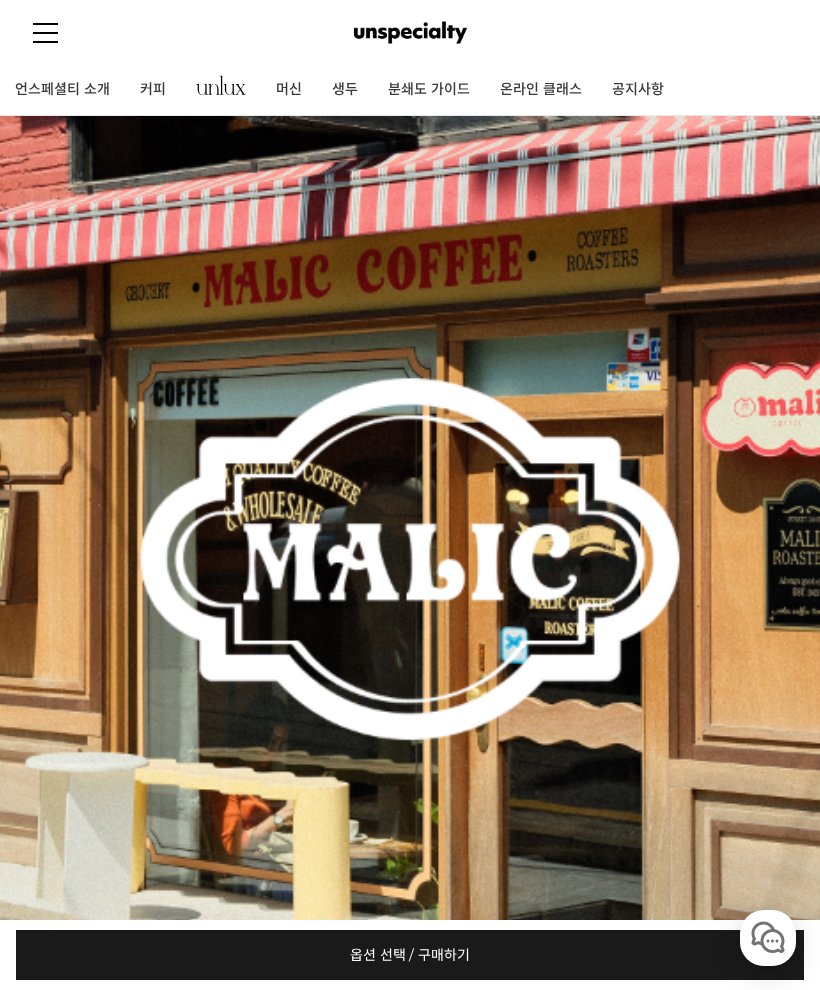 click at bounding box center (45, 32) 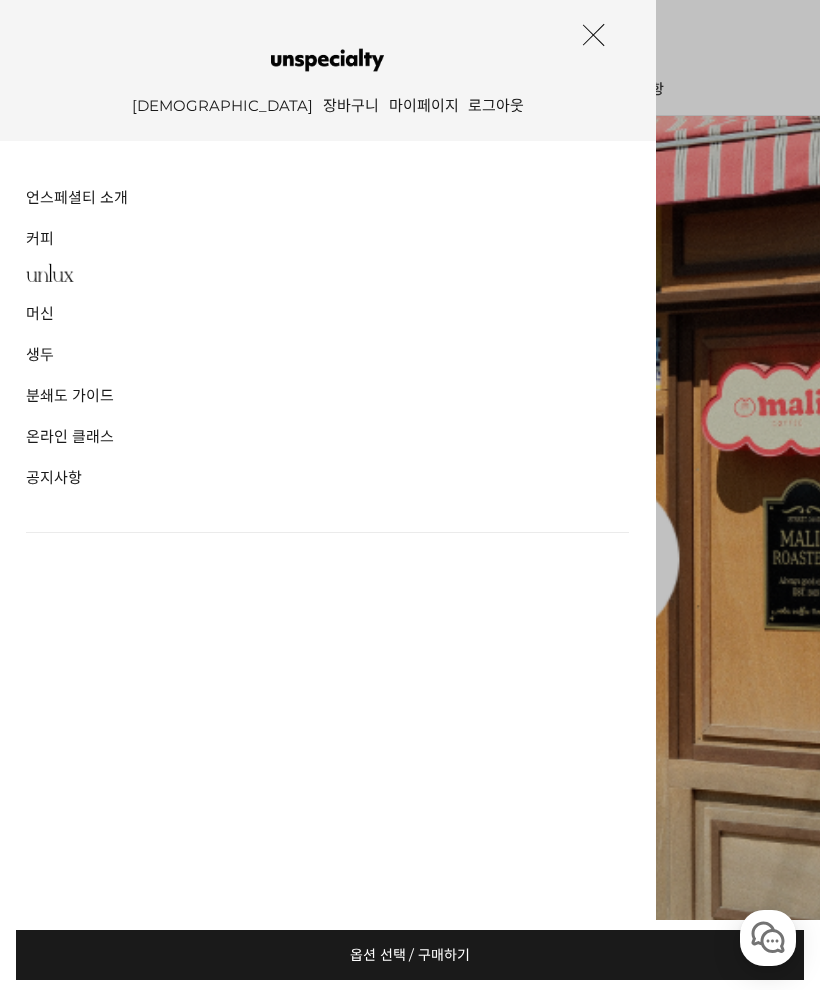 click on "장바구니" at bounding box center [351, 108] 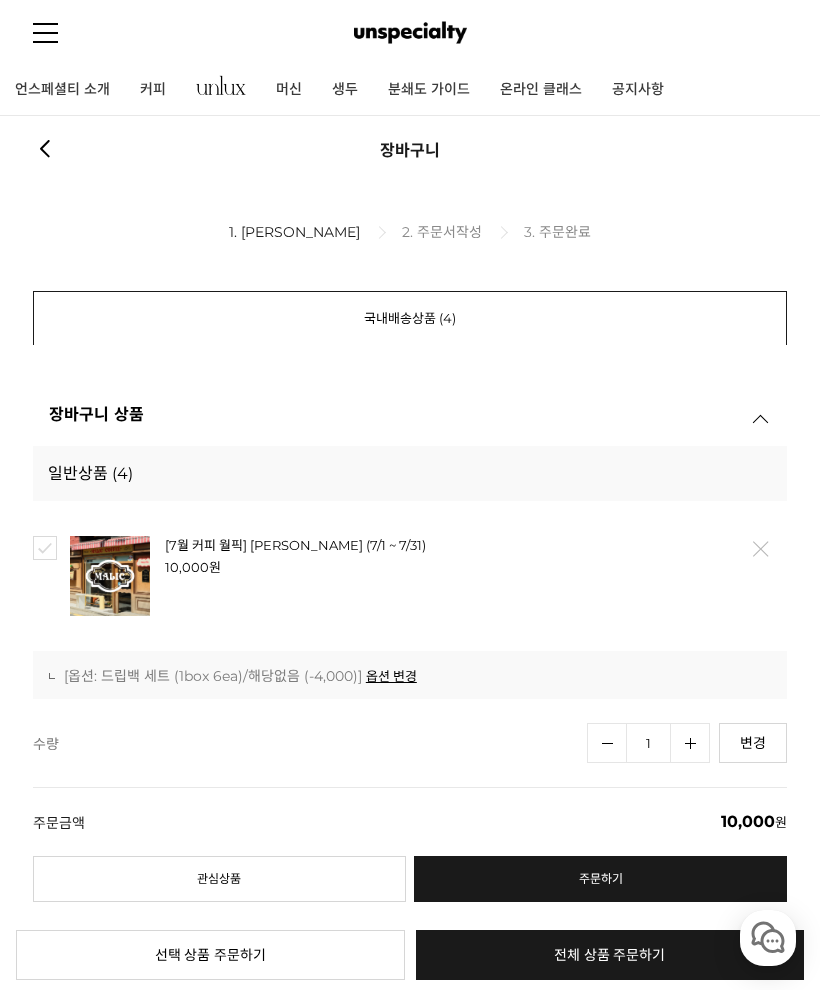scroll, scrollTop: 0, scrollLeft: 0, axis: both 